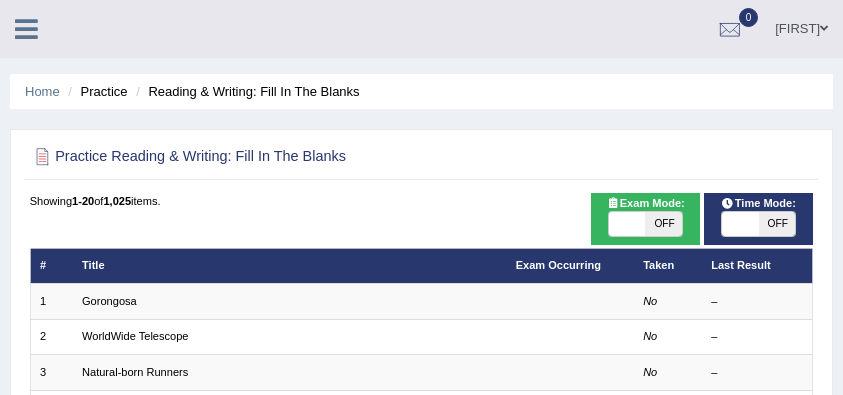 scroll, scrollTop: 22, scrollLeft: 0, axis: vertical 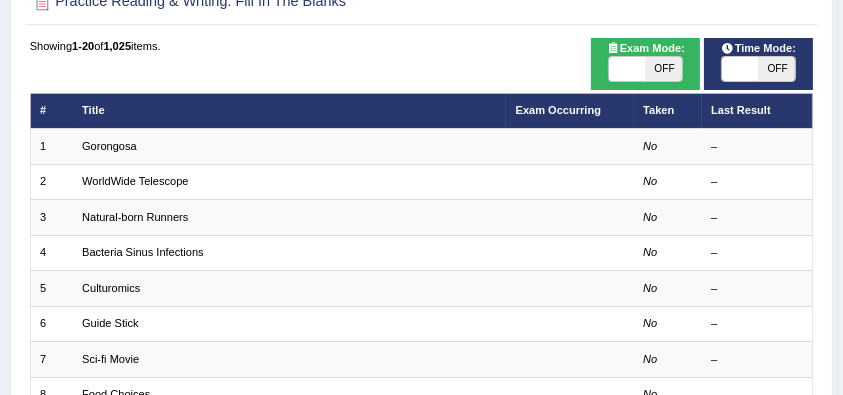 click on "Gorongosa" at bounding box center [109, 146] 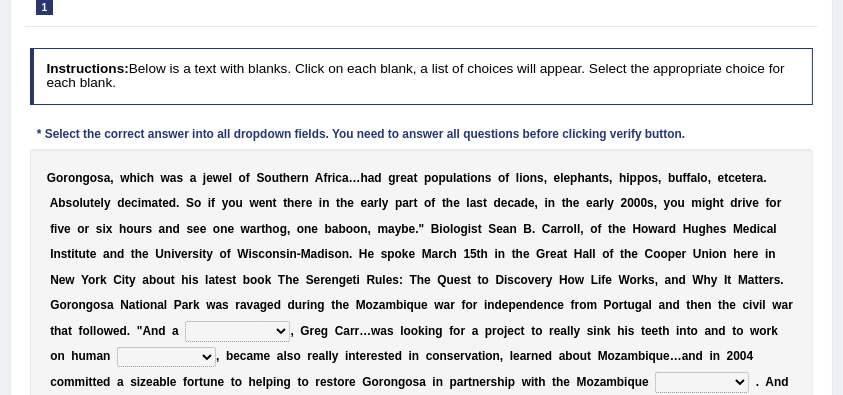 scroll, scrollTop: 200, scrollLeft: 0, axis: vertical 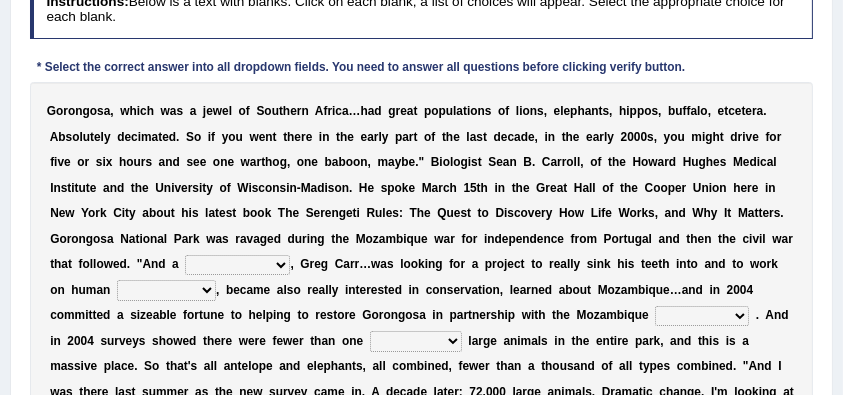click on "passion solstice ballast philanthropist" at bounding box center (237, 265) 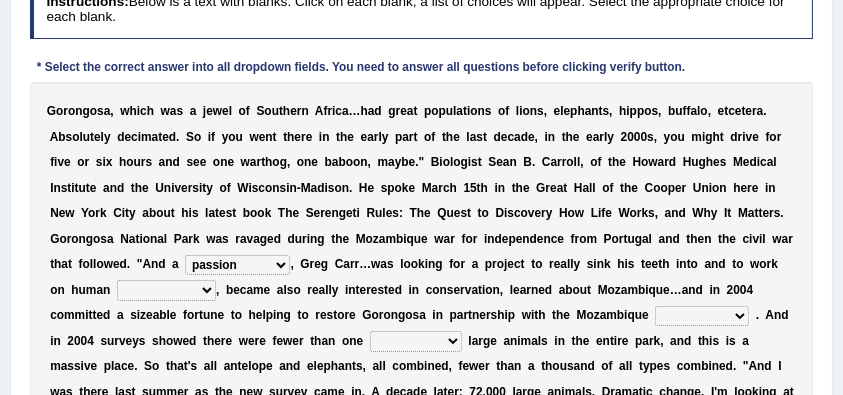click on "passion solstice ballast philanthropist" at bounding box center (237, 265) 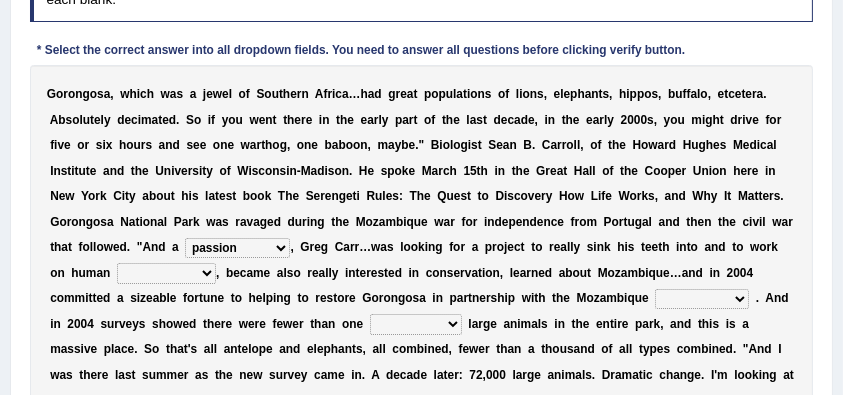 scroll, scrollTop: 343, scrollLeft: 0, axis: vertical 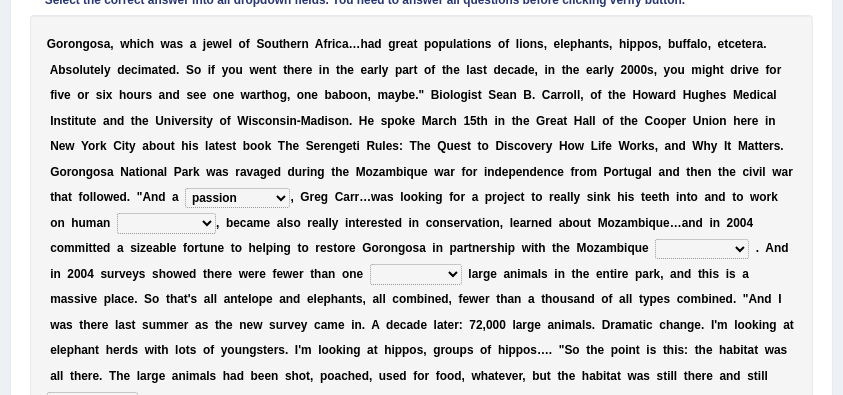 click on "negligence prevalence development malevolence" at bounding box center [166, 223] 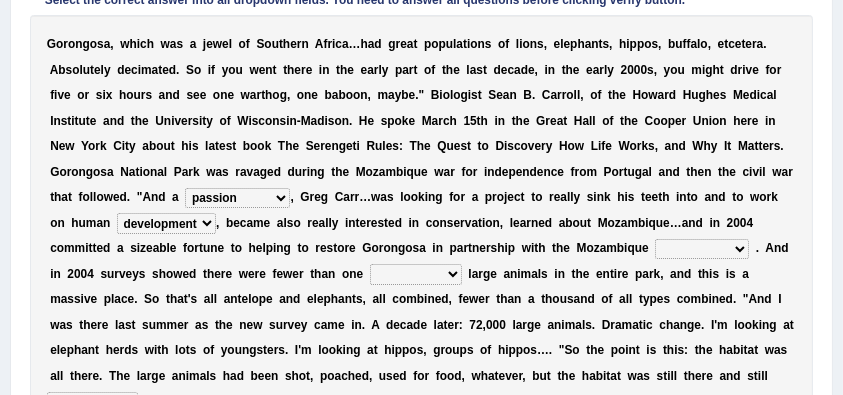 click on "negligence prevalence development malevolence" at bounding box center [166, 223] 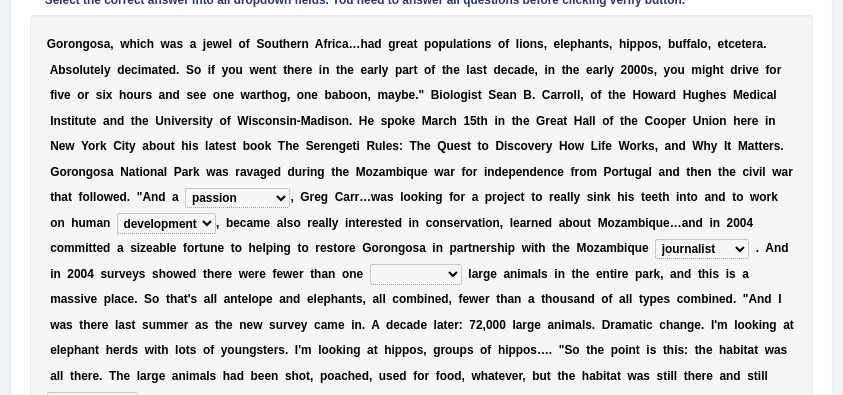 click on "n" at bounding box center (606, 274) 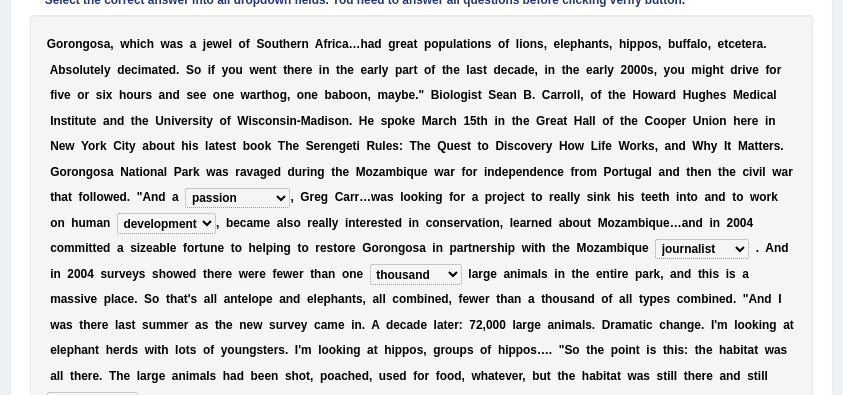 click on "G o r o n g o s a ,    w h i c h    w a s    a    j e w e l    o f    S o u t h e r n    A f r i c a … h a d    g r e a t    p o p u l a t i o n s    o f    l i o n s ,    e l e p h a n t s ,    h i p p o s ,    b u f f a l o ,    e t c e t e r a .    A b s o l u t e l y    d e c i m a t e d .    S o    i f    y o u    w e n t    t h e r e    i n    t h e    e a r l y    p a r t    o f    t h e    l a s t    d e c a d e ,    i n    t h e    e a r l y    2 0 0 0 s ,    y o u    m i g h t    d r i v e    f o r    f i v e    o r    s i x    h o u r s    a n d    s e e    o n e    w a r t h o g ,    o n e    b a b o o n ,    m a y b e . "    B i o l o g i s t    S e a n    B .    C a r r o l l ,    o f    t h e    H o w a r d    H u g h e s    M e d i c a l    I n s t i t u t e    a n d    t h e    U n i v e r s i t y    o f    W i s c o n s i n - M a d i s o n .    H e    s p o k e    M a r c h    1 5 t h    i n    t h e    G r e a t    H" at bounding box center [422, 261] 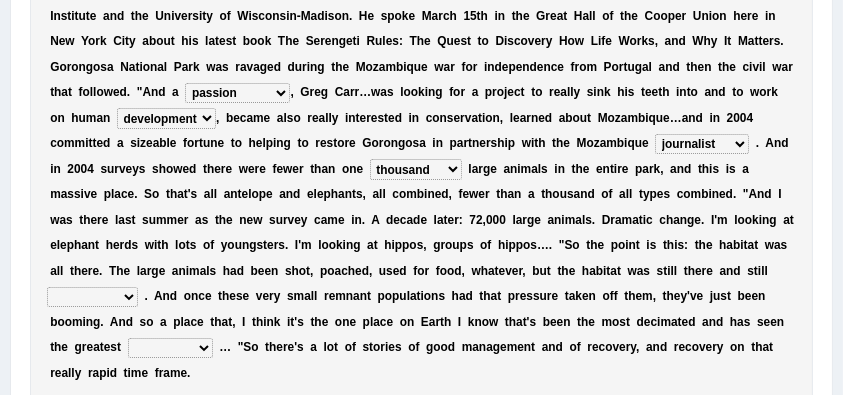 scroll, scrollTop: 476, scrollLeft: 0, axis: vertical 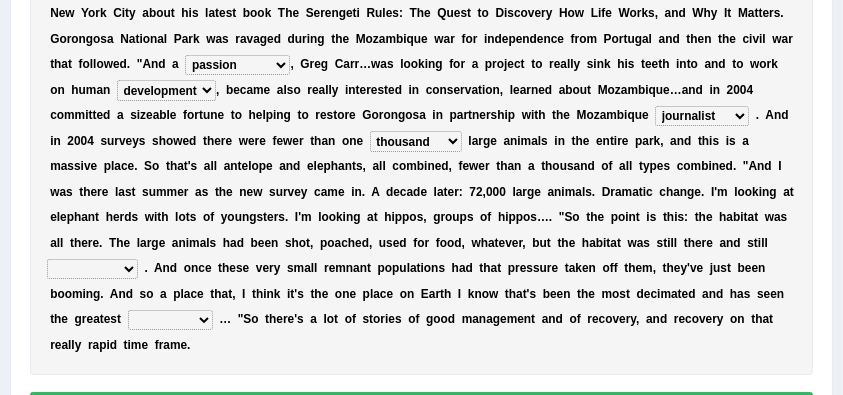 click on "assertive incidental compulsive productive" at bounding box center (92, 269) 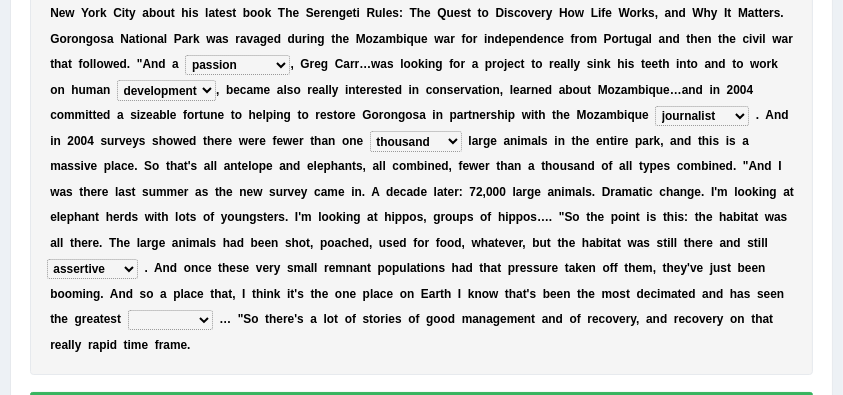 click on "recovery efficacy golly stumpy" at bounding box center [170, 320] 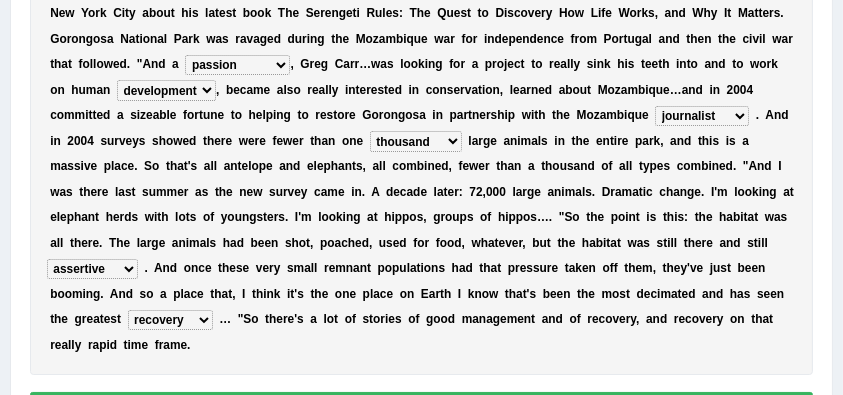 click on "recovery efficacy golly stumpy" at bounding box center [170, 320] 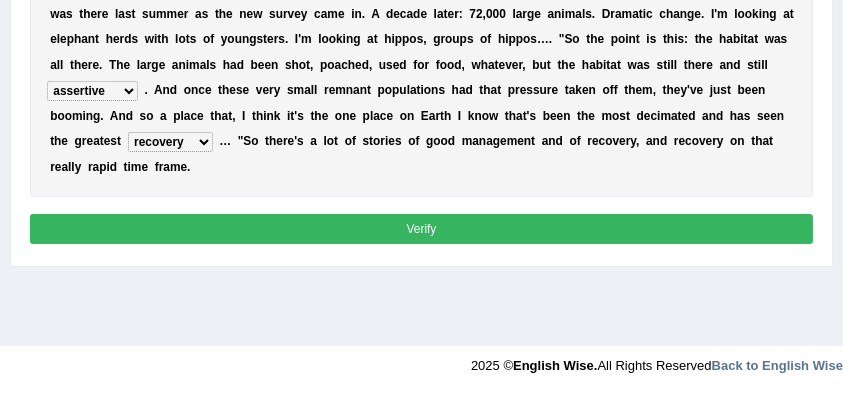 click on "Verify" at bounding box center (422, 228) 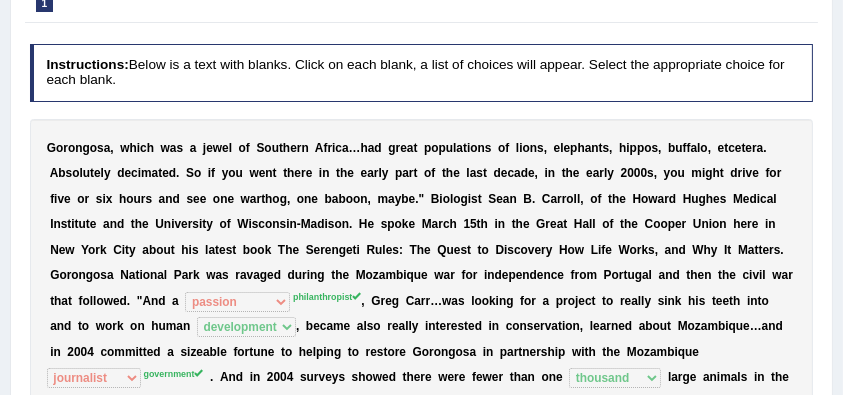 scroll, scrollTop: 0, scrollLeft: 0, axis: both 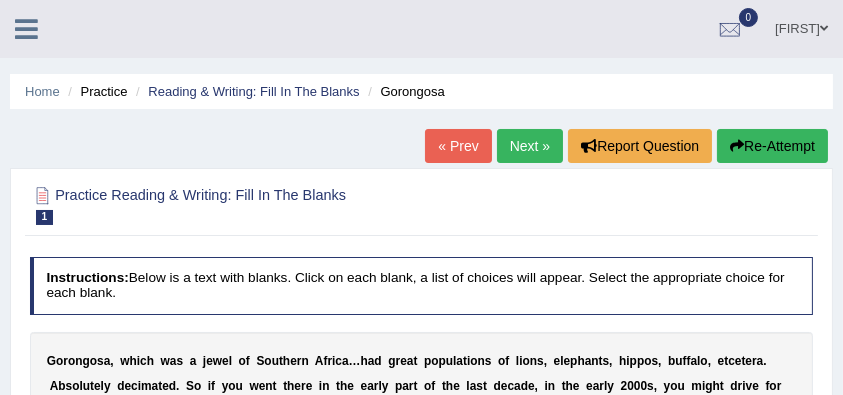 click on "Reading & Writing: Fill In The Blanks" at bounding box center (253, 91) 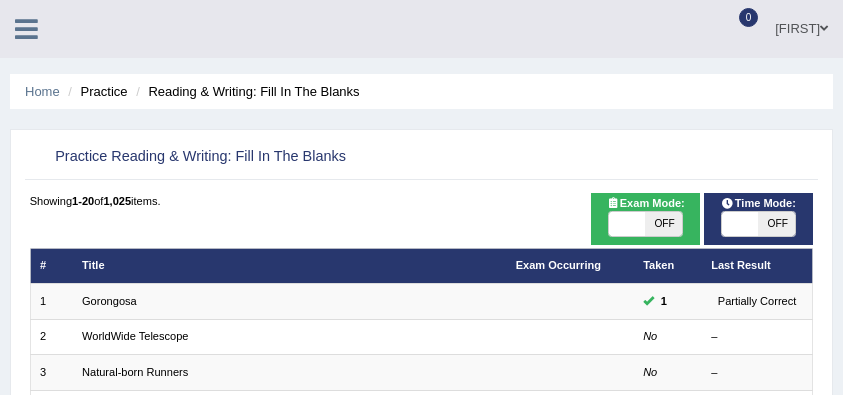 scroll, scrollTop: 0, scrollLeft: 0, axis: both 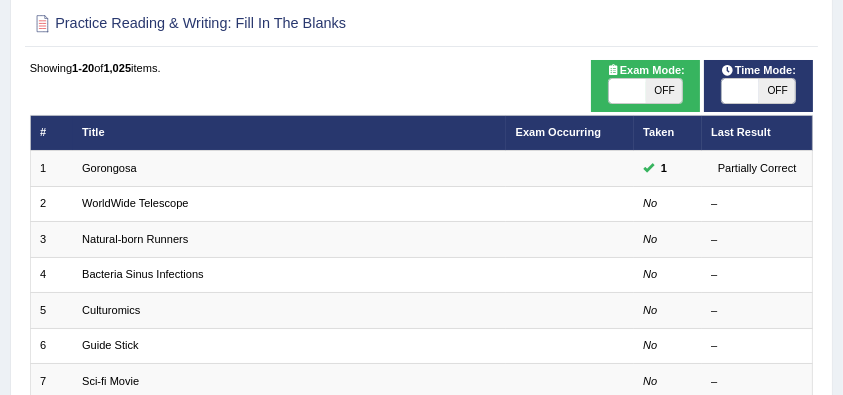 click at bounding box center [627, 91] 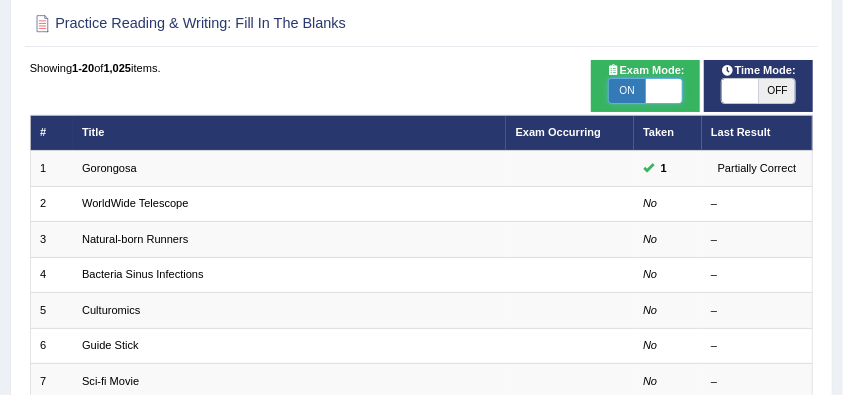 checkbox on "true" 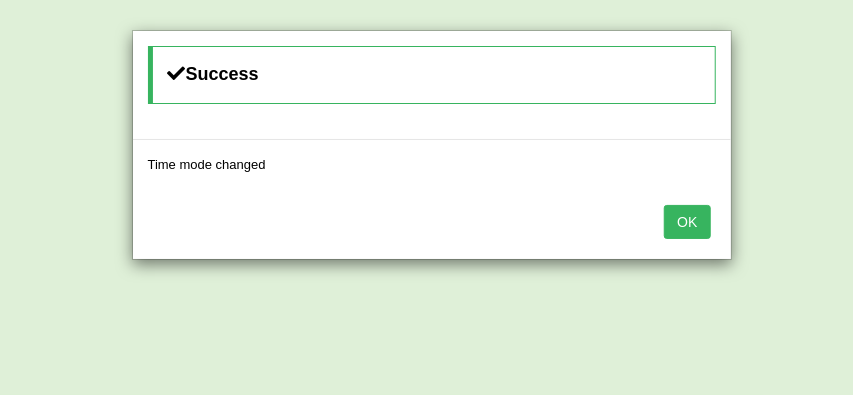 click on "OK" at bounding box center [687, 222] 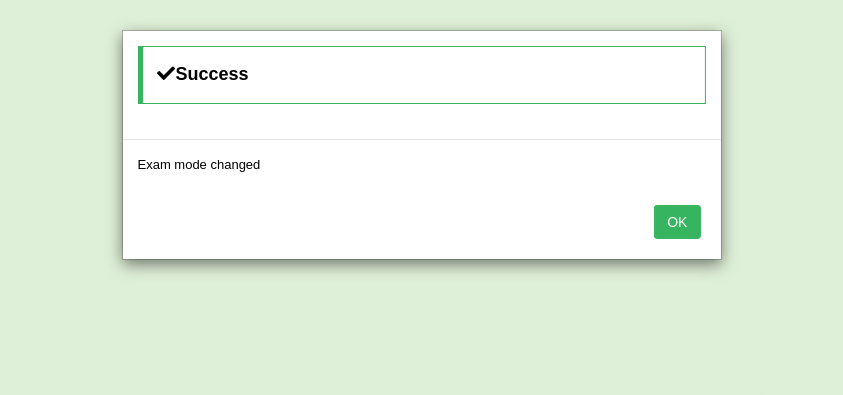 click on "OK" at bounding box center (677, 222) 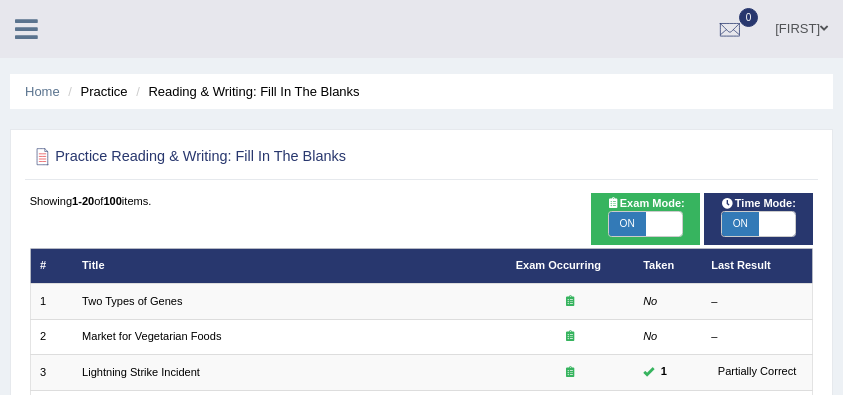 scroll, scrollTop: 133, scrollLeft: 0, axis: vertical 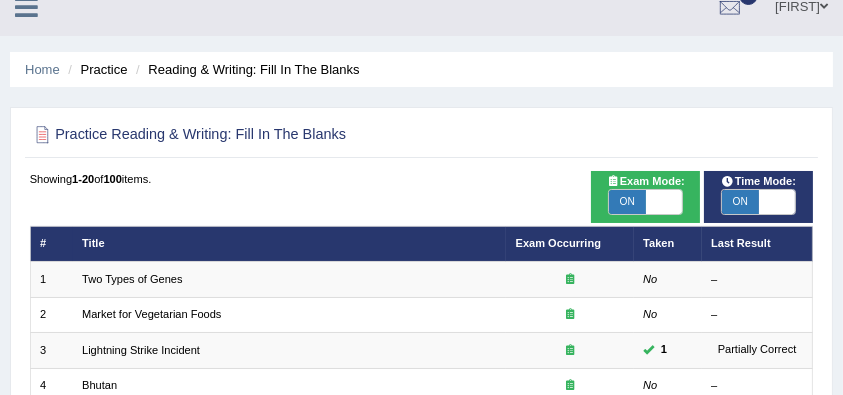 click on "Two Types of Genes" at bounding box center (132, 279) 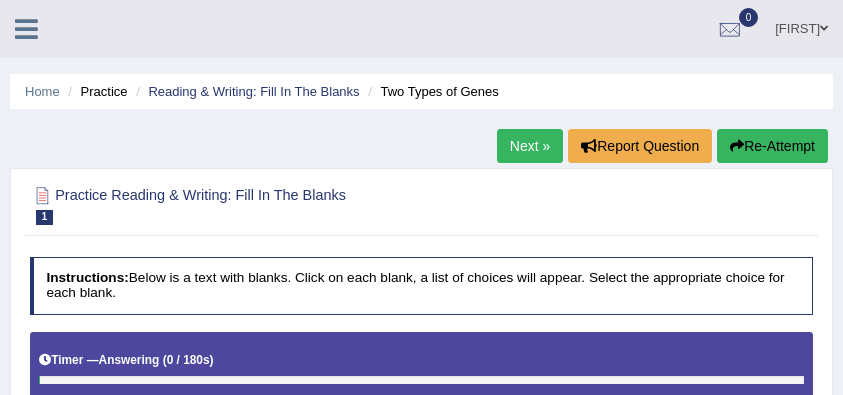 scroll, scrollTop: 0, scrollLeft: 0, axis: both 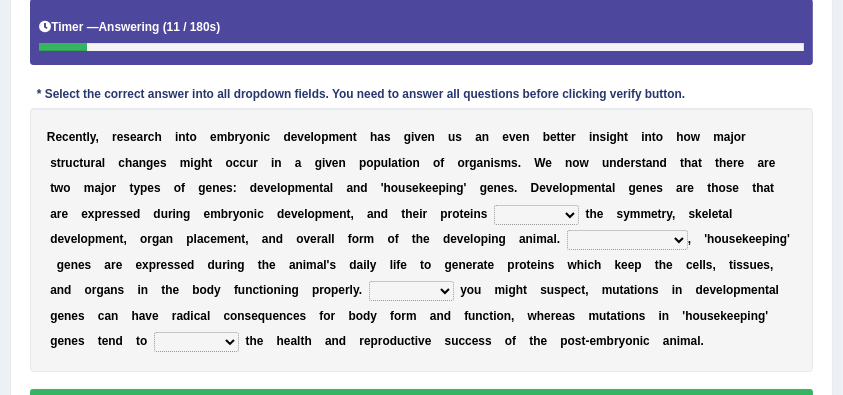 click on "push control hold elevate" at bounding box center (536, 215) 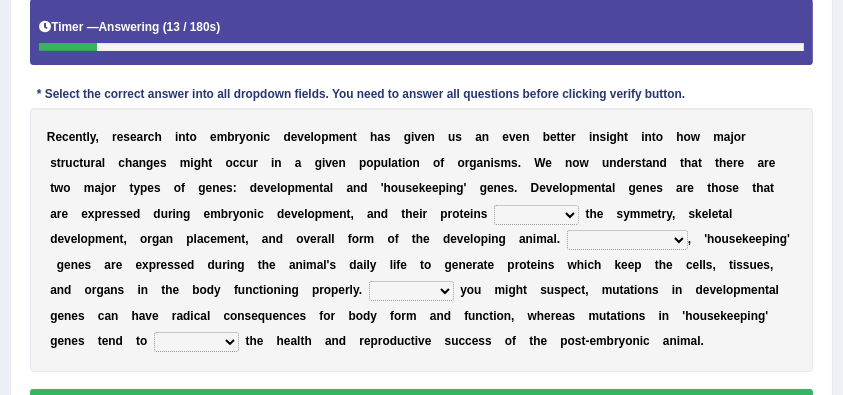 click on "v" at bounding box center (267, 188) 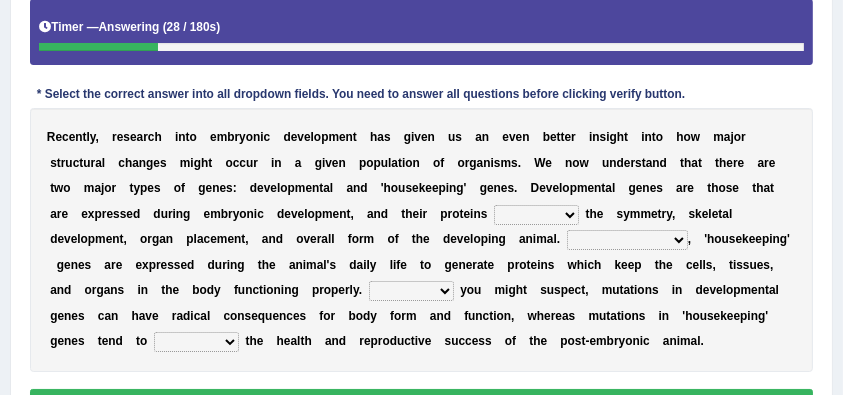 click on "push control hold elevate" at bounding box center (536, 215) 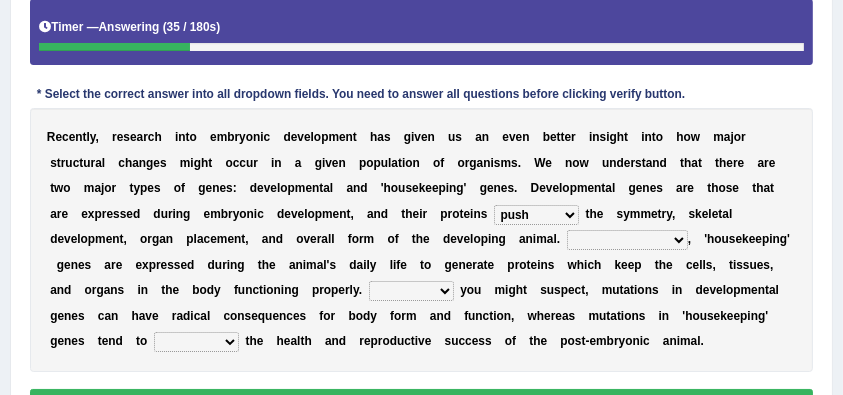 click on "push control hold elevate" at bounding box center [536, 215] 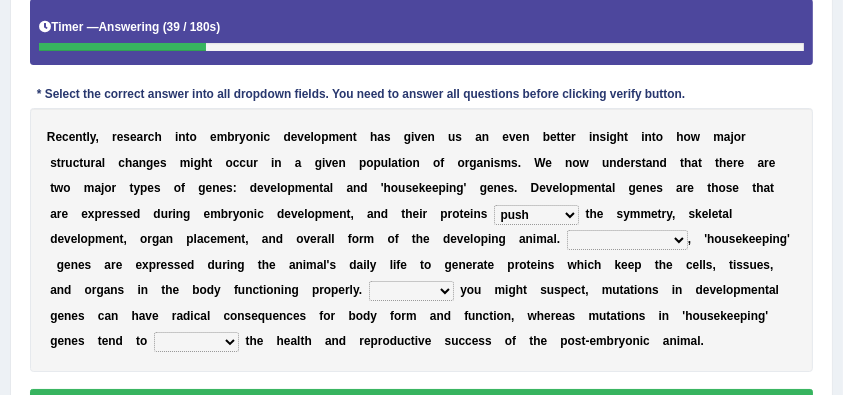 click on "push control hold elevate" at bounding box center (536, 215) 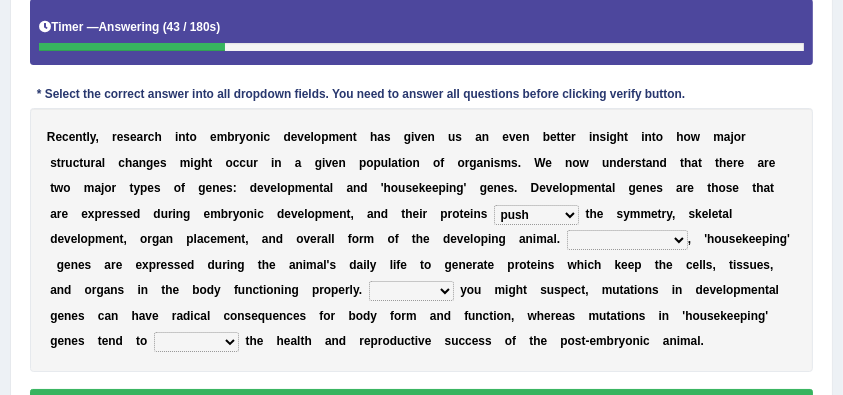 select on "elevate" 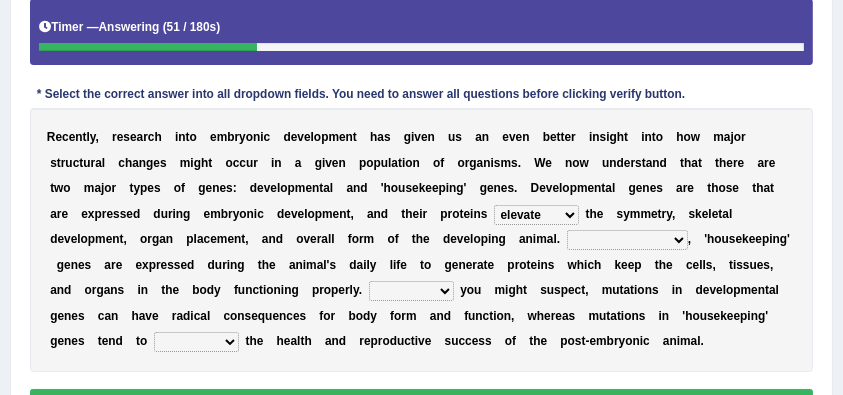 click on "Correspondingly Inclusively Conversely In contrast" at bounding box center [627, 240] 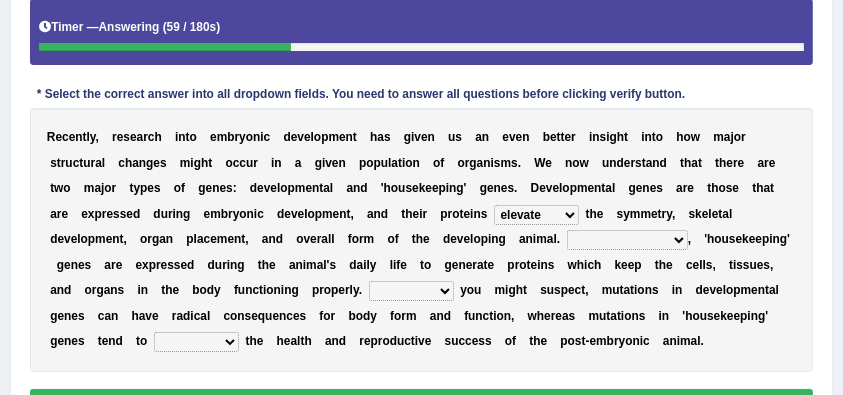 select on "Inclusively" 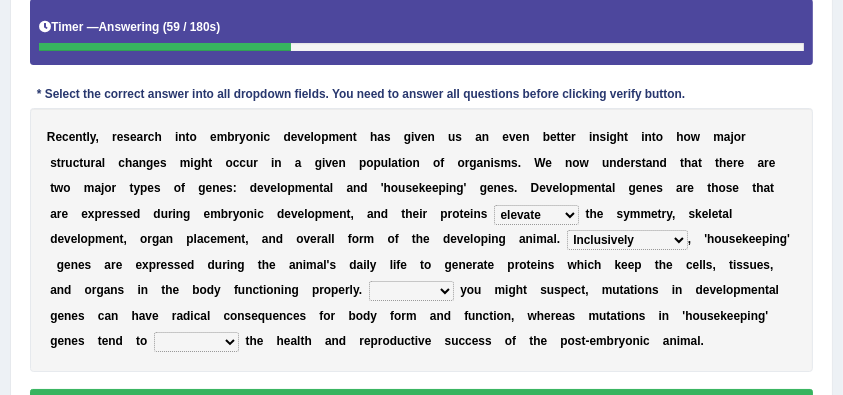 click on "Correspondingly Inclusively Conversely In contrast" at bounding box center [627, 240] 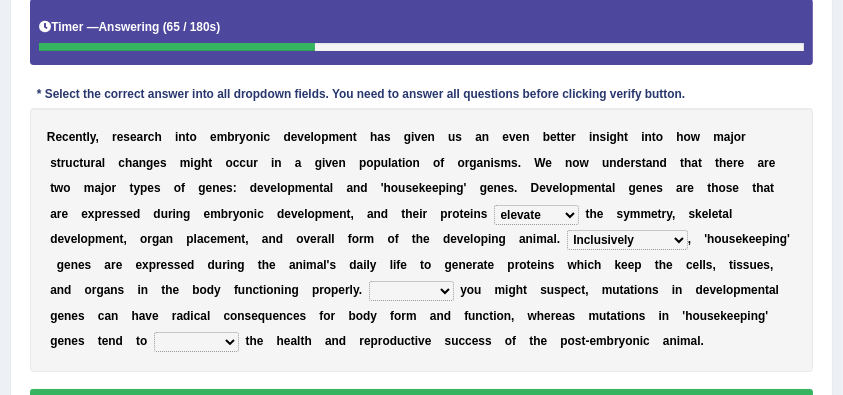 click on "For As With Within" at bounding box center (411, 291) 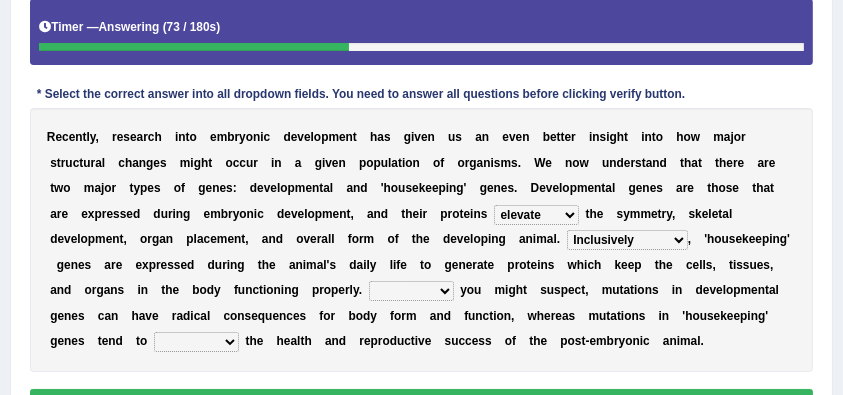 select on "As" 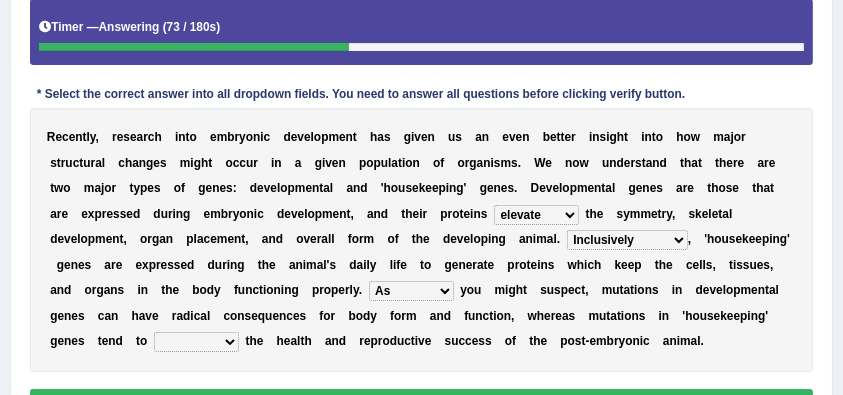 click on "For As With Within" at bounding box center [411, 291] 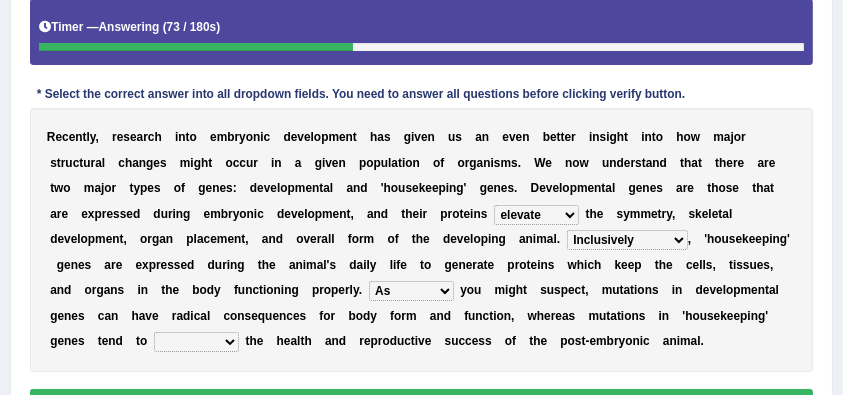 click on "R e c e n t l y ,       r e s e a r c h       i n t o       e m b r y o n i c       d e v e l o p m e n t       h a s       g i v e n       u s       a n       e v e n       b e t t e r       i n s i g h t       i n t o       h o w       m a j o r       s t r u c t u r a l       c h a n g e s       m i g h t       o c c u r       i n       a       g i v e n       p o p u l a t i o n       o f       o r g a n i s m s .       W e       n o w       u n d e r s t a n d       t h a t       t h e r e       a r e       t w o       m a j o r       t y p e s       o f       g e n e s :       d e v e l o p m e n t a l       a n d       ' h o u s e k e e p i n g '       g e n e s .       D e v e l o p m e n t a l       g e n e s       a r e       t h o s e       t h a t       a r e       e x p r e s s e d       d u r i n g       e m b r y o n i c       d e v e l o p m e n t ,       a n d       t h e i r       p r o t" at bounding box center [422, 240] 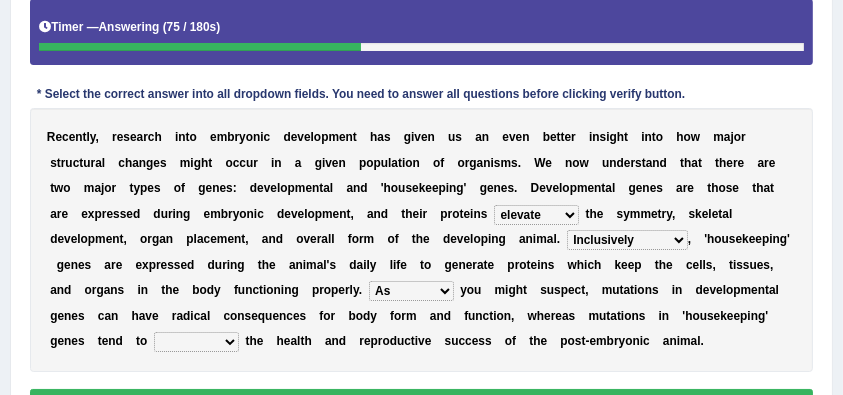 click on "For As With Within" at bounding box center [411, 291] 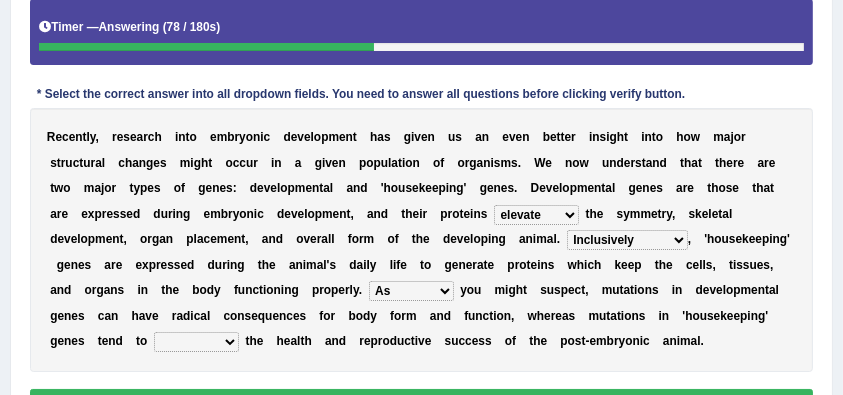 click on "For As With Within" at bounding box center [411, 291] 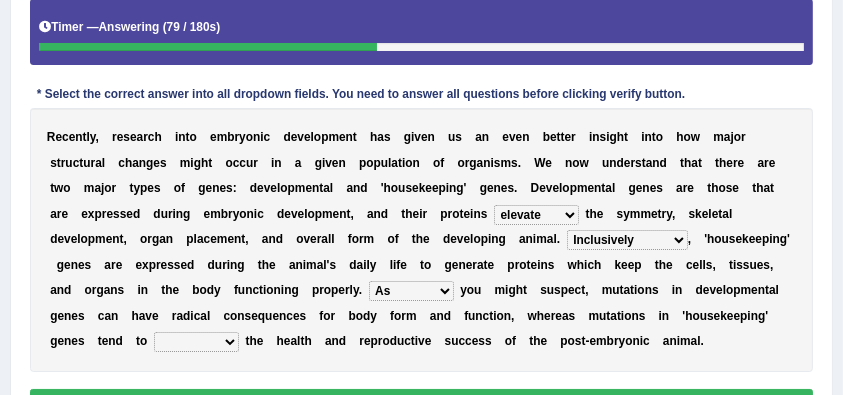 click on "R e c e n t l y ,       r e s e a r c h       i n t o       e m b r y o n i c       d e v e l o p m e n t       h a s       g i v e n       u s       a n       e v e n       b e t t e r       i n s i g h t       i n t o       h o w       m a j o r       s t r u c t u r a l       c h a n g e s       m i g h t       o c c u r       i n       a       g i v e n       p o p u l a t i o n       o f       o r g a n i s m s .       W e       n o w       u n d e r s t a n d       t h a t       t h e r e       a r e       t w o       m a j o r       t y p e s       o f       g e n e s :       d e v e l o p m e n t a l       a n d       ' h o u s e k e e p i n g '       g e n e s .       D e v e l o p m e n t a l       g e n e s       a r e       t h o s e       t h a t       a r e       e x p r e s s e d       d u r i n g       e m b r y o n i c       d e v e l o p m e n t ,       a n d       t h e i r       p r o t" at bounding box center [422, 240] 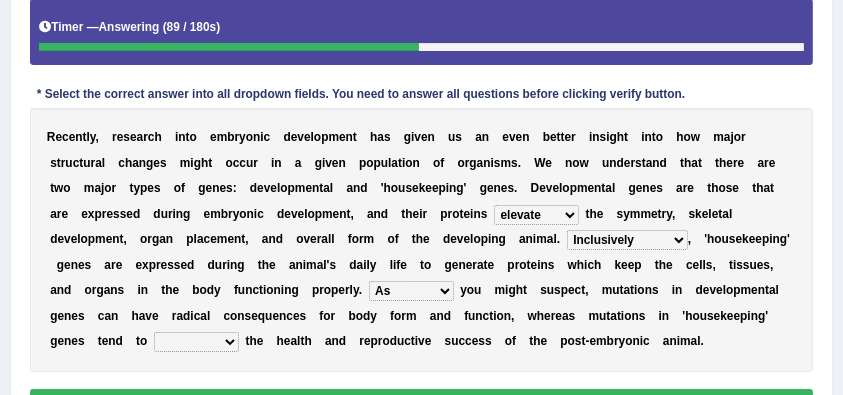 click on "affect effect interrupt defect" at bounding box center [196, 342] 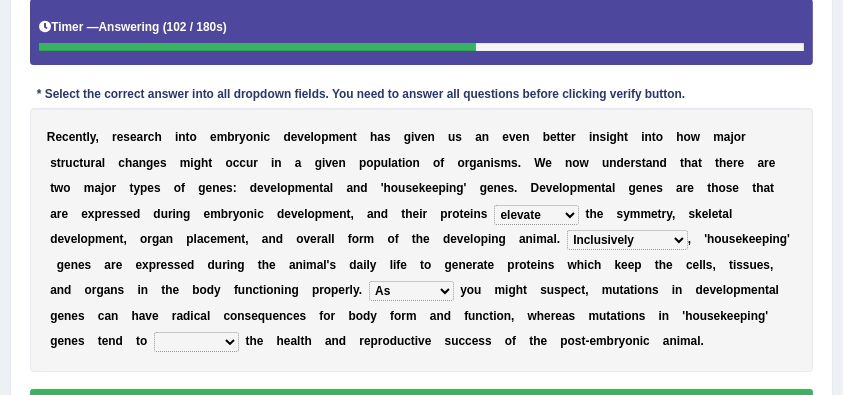 click on "affect effect interrupt defect" at bounding box center [196, 342] 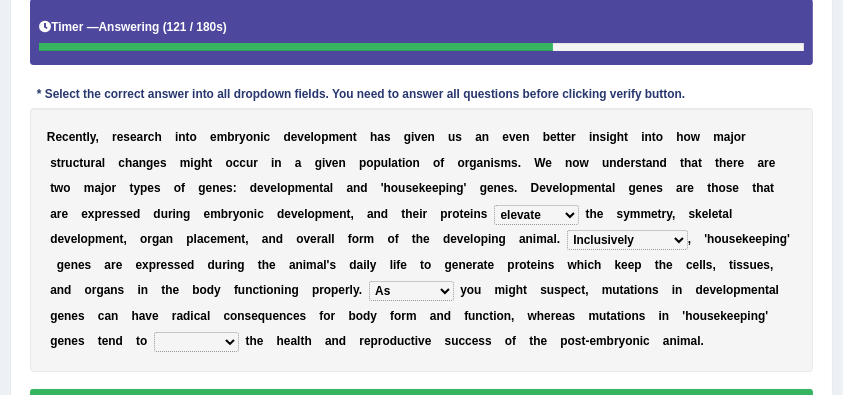 click on "affect effect interrupt defect" at bounding box center (196, 342) 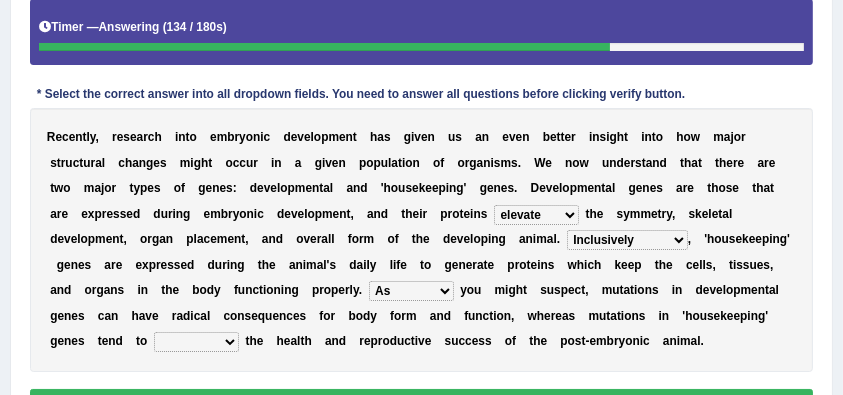 select on "affect" 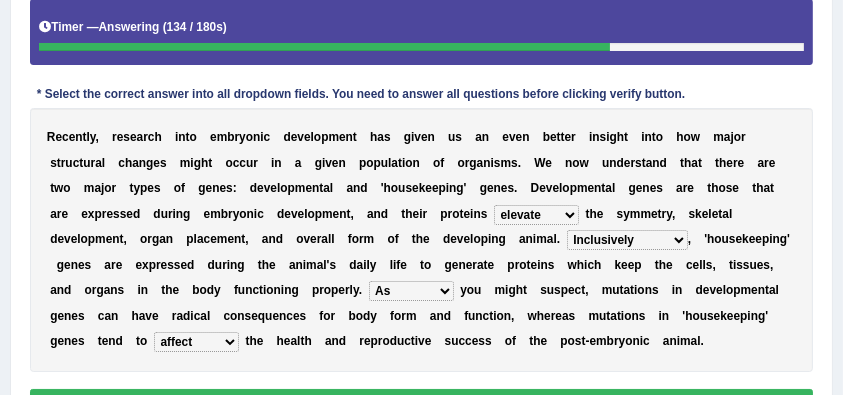 click on "affect effect interrupt defect" at bounding box center [196, 342] 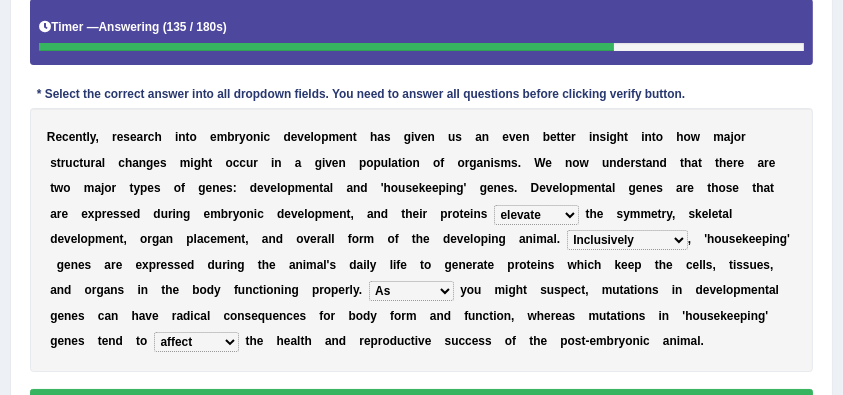 click on "r" at bounding box center (321, 290) 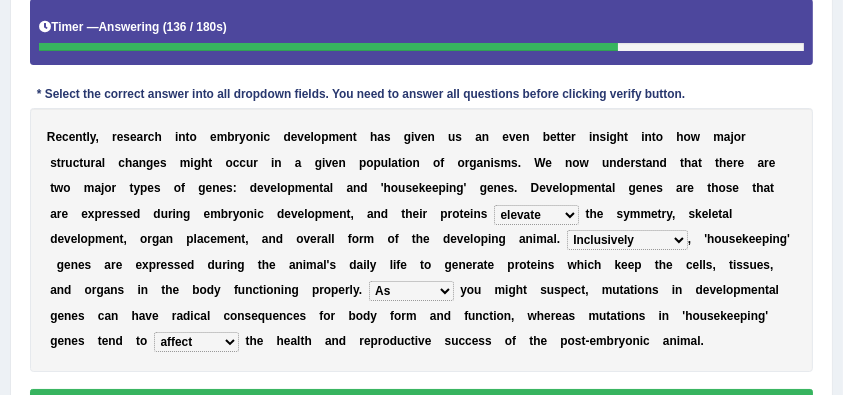 click on "push control hold elevate" at bounding box center (536, 215) 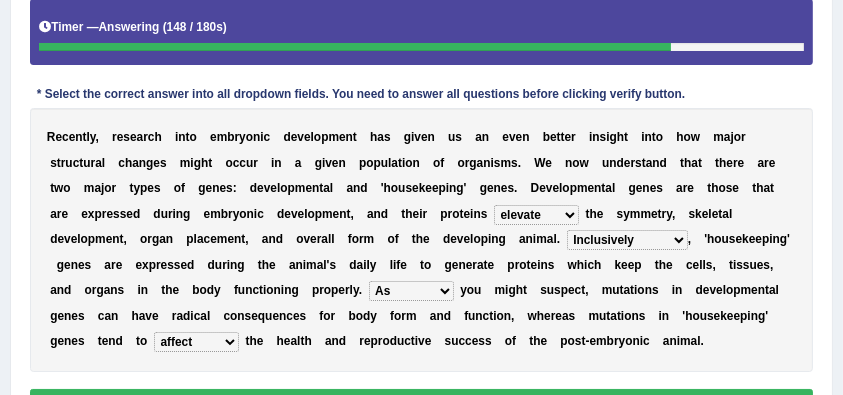 click on "push control hold elevate" at bounding box center [536, 215] 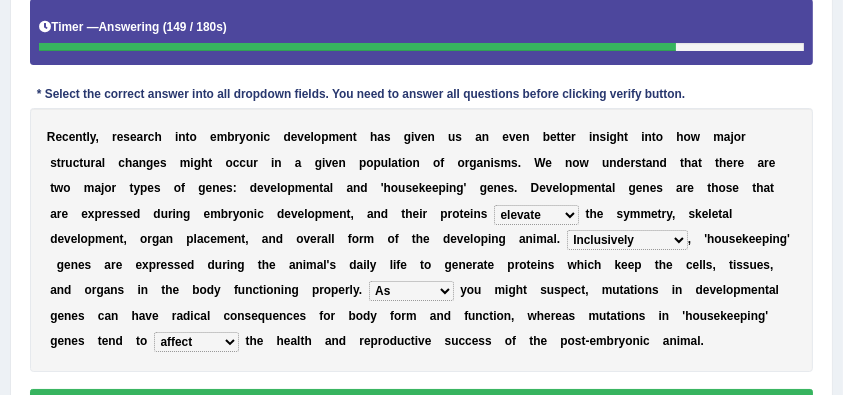 click on "Correspondingly Inclusively Conversely In contrast" at bounding box center (627, 240) 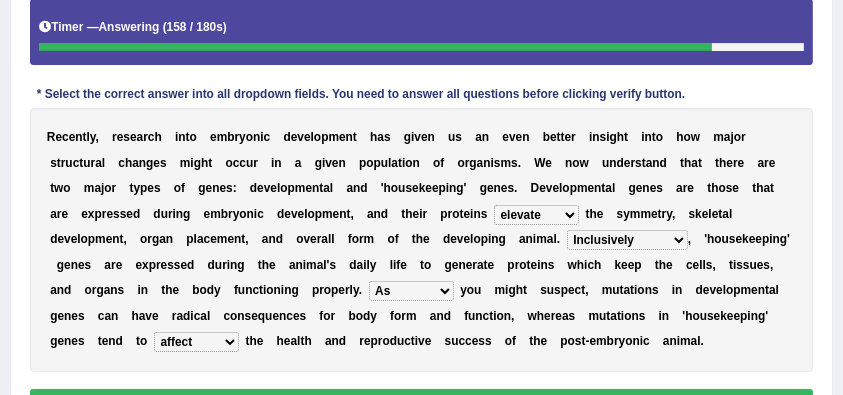 select on "In contrast" 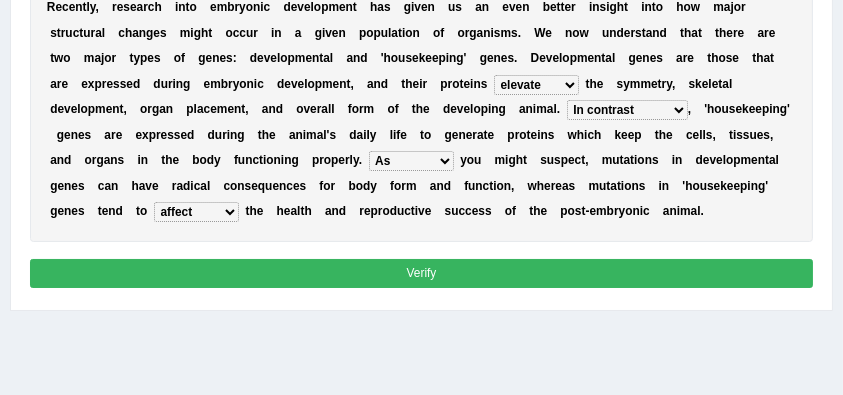 scroll, scrollTop: 466, scrollLeft: 0, axis: vertical 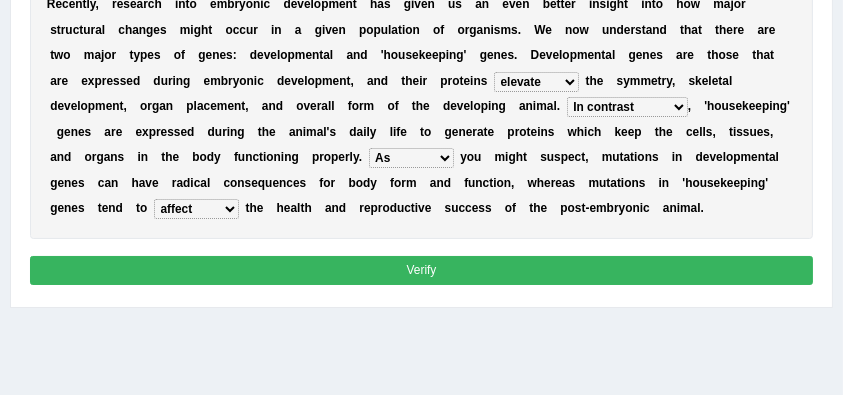 click on "Verify" at bounding box center (422, 270) 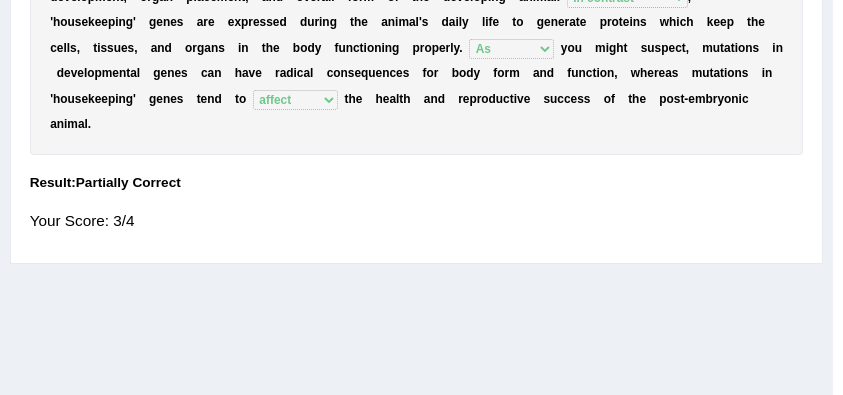 scroll, scrollTop: 358, scrollLeft: 0, axis: vertical 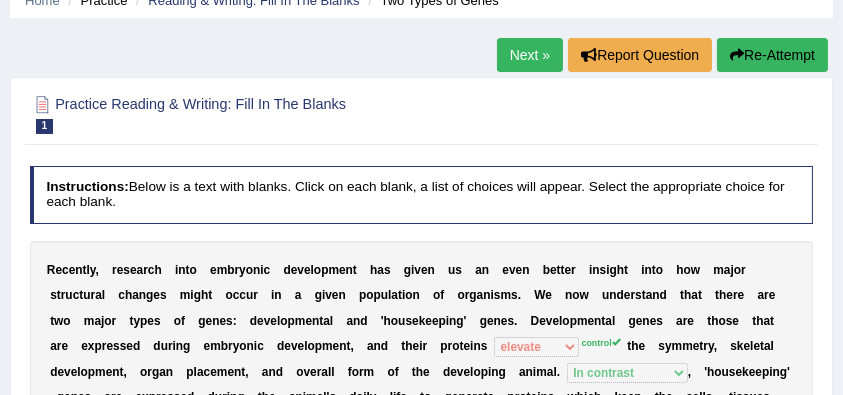 click on "Next »" at bounding box center (530, 55) 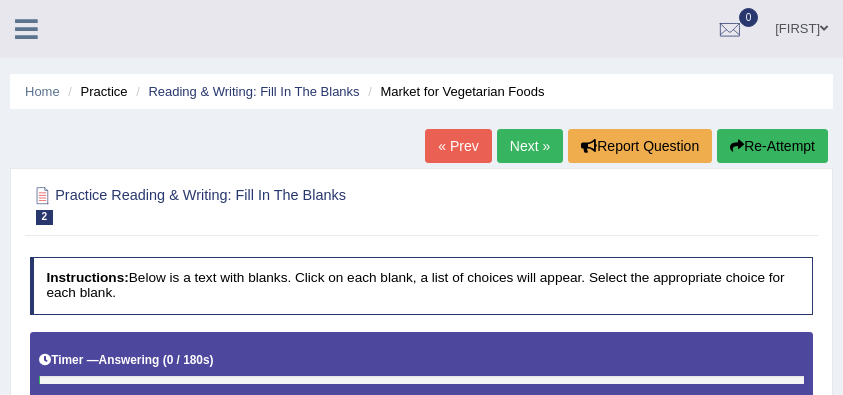 scroll, scrollTop: 0, scrollLeft: 0, axis: both 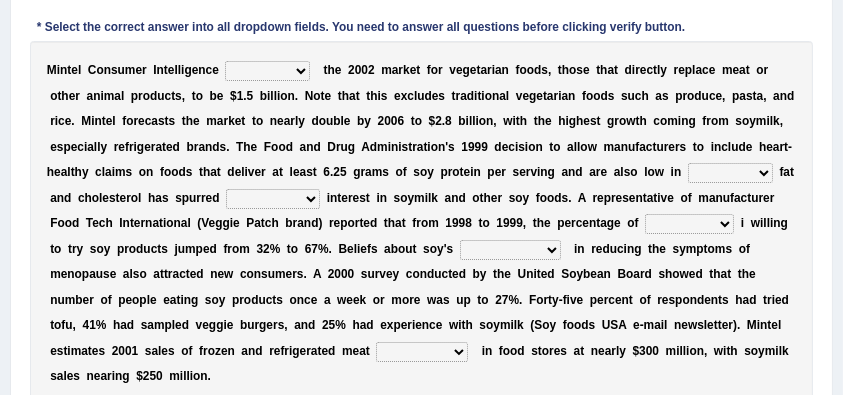 click on "deals fulfills creates estimates" at bounding box center [267, 71] 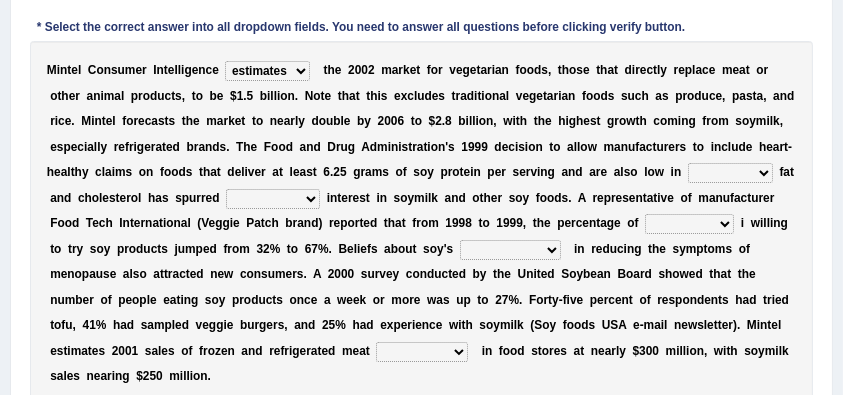 click on "deals fulfills creates estimates" at bounding box center [267, 71] 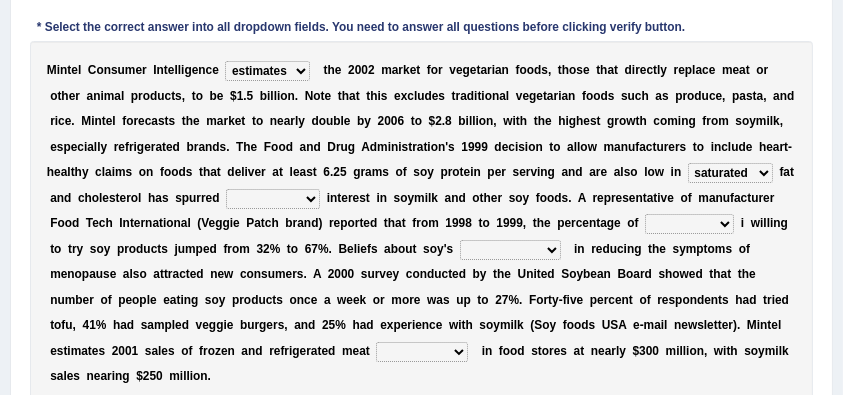 click on "saturated solid acid liquid" at bounding box center [730, 173] 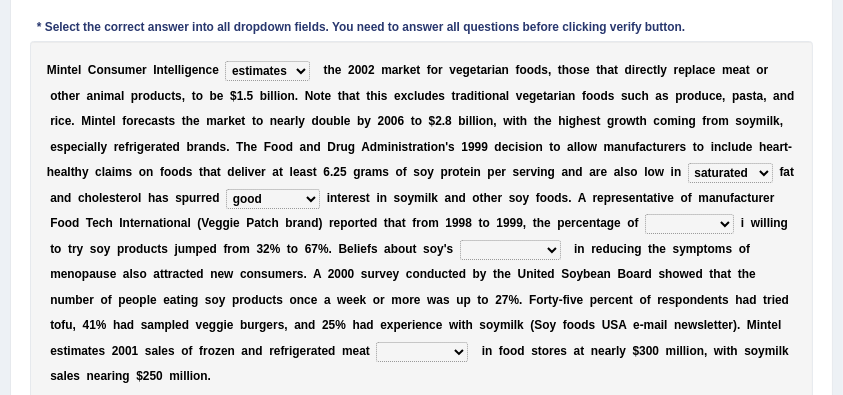 click on "good big tremendous extreme" at bounding box center [273, 199] 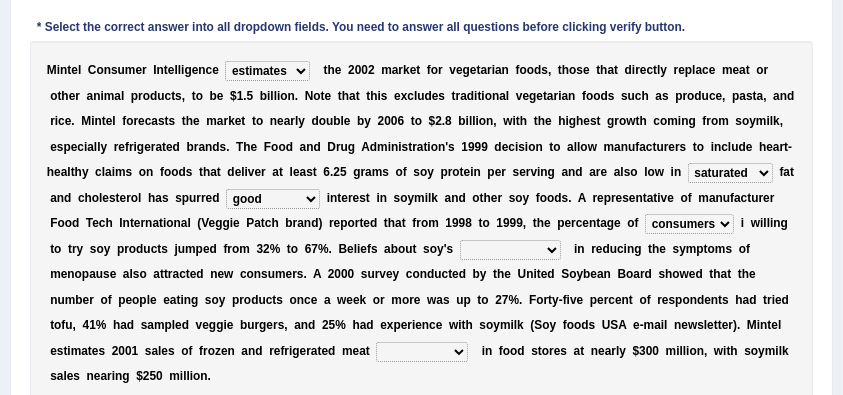 click on "guests consumers customers clients" at bounding box center [689, 224] 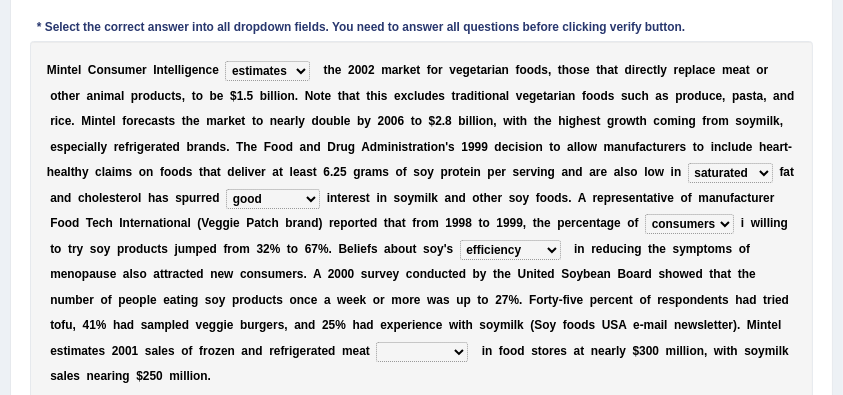 click on "effectiveness timeliness efficiency goodness" at bounding box center [510, 250] 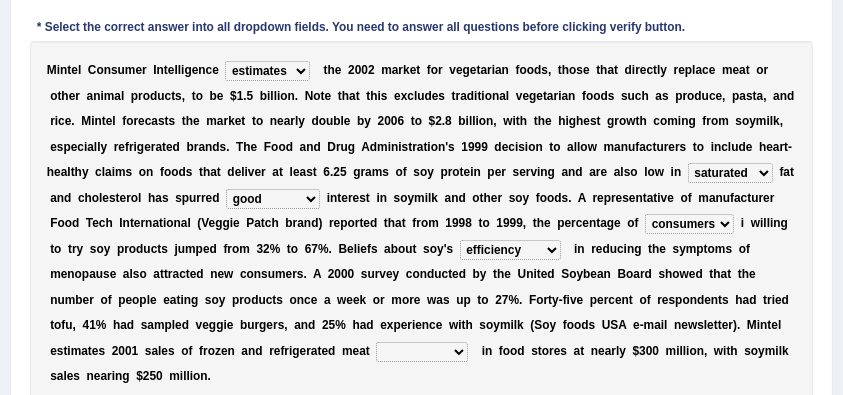 click on "M i n t e l    C o n s u m e r    I n t e l l i g e n c e    deals fulfills creates estimates       t h e    2 0 0 2    m a r k e t    f o r    v e g e t a r i a n    f o o d s ,    t h o s e    t h a t    d i r e c t l y    r e p l a c e    m e a t    o r    o t h e r    a n i m a l    p r o d u c t s ,    t o    b e    $ 1 . 5    b i l l i o n .    N o t e    t h a t    t h i s    e x c l u d e s    t r a d i t i o n a l    v e g e t a r i a n    f o o d s    s u c h    a s    p r o d u c e ,    p a s t a ,    a n d    r i c e .    M i n t e l    f o r e c a s t s    t h e    m a r k e t    t o    n e a r l y    d o u b l e    b y    2 0 0 6    t o    $ 2 . 8    b i l l i o n ,    w i t h    t h e    h i g h e s t    g r o w t h    c o m i n g    f r o m    s o y m i l k ,    e s p e c i a l l y    r e f r i g e r a t e d    b r a n d s .    T h e    F o o d    a n d    D r u g    A d m i n i s t r a t i o n ' s    1 9 9 9    d e c i s i o n t" at bounding box center [422, 224] 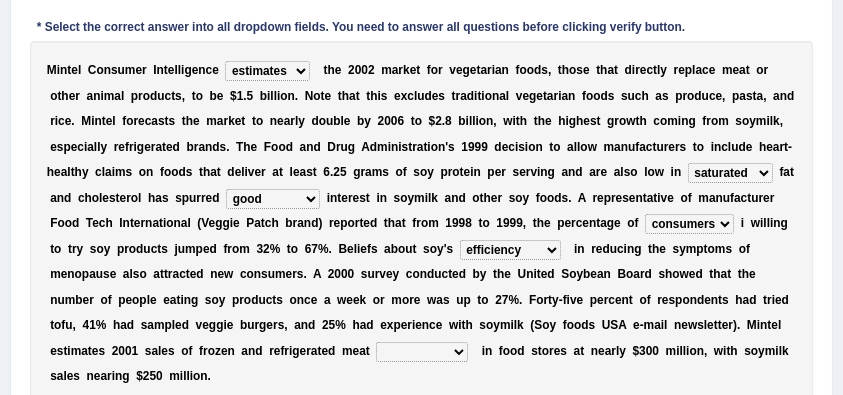 scroll, scrollTop: 466, scrollLeft: 0, axis: vertical 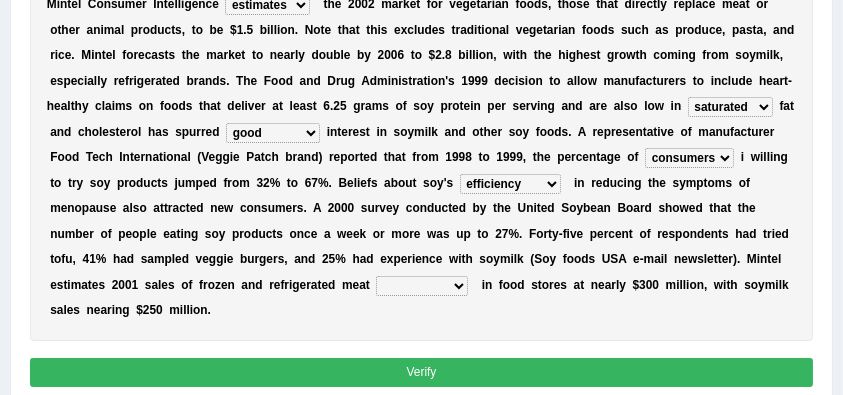 click on "foods choices staffs alternatives" at bounding box center (422, 286) 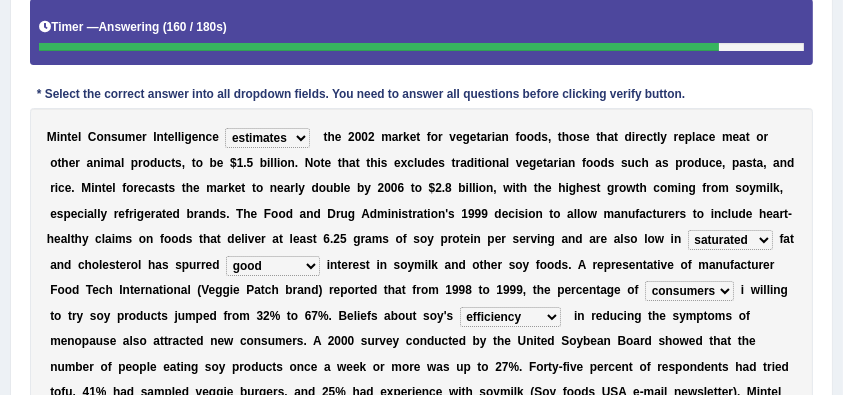 scroll, scrollTop: 533, scrollLeft: 0, axis: vertical 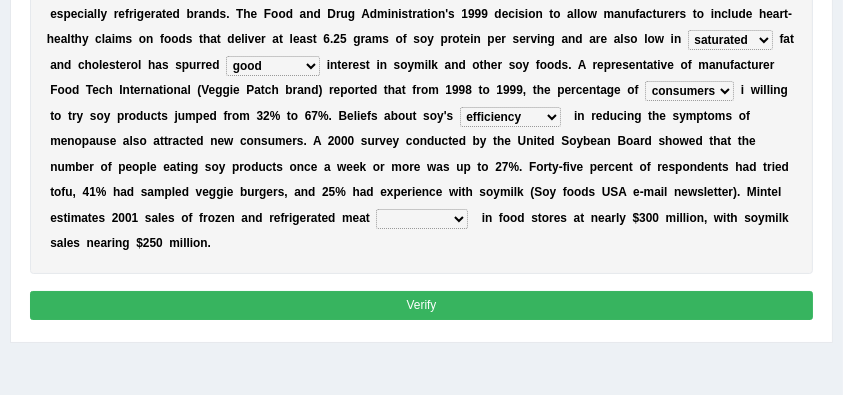 click on "foods choices staffs alternatives" at bounding box center [422, 219] 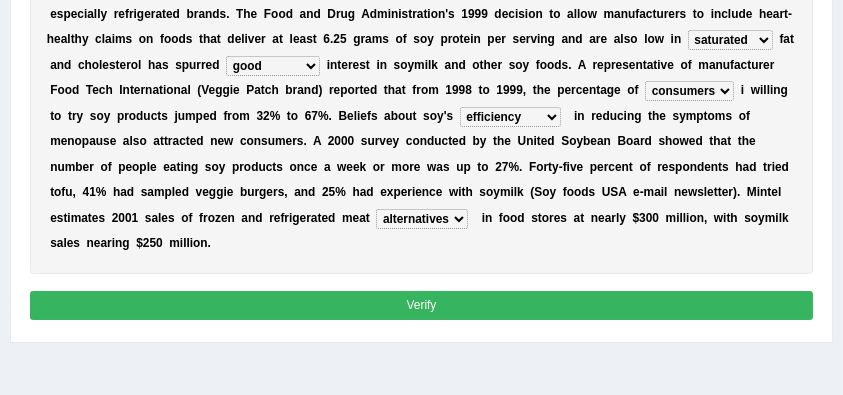 click on "foods choices staffs alternatives" at bounding box center (422, 219) 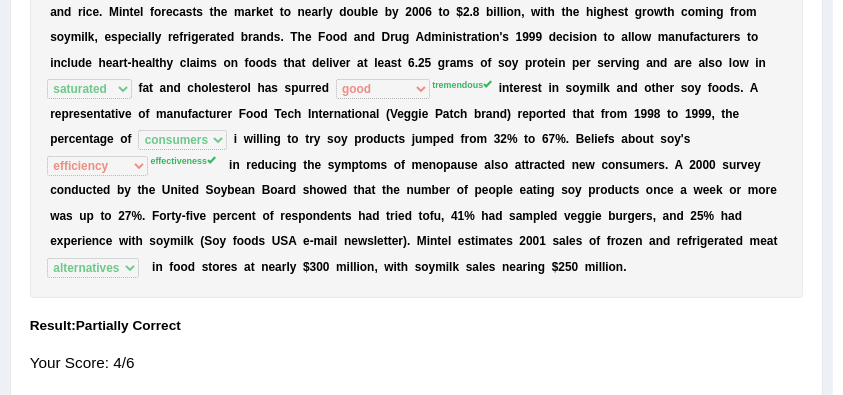 scroll, scrollTop: 424, scrollLeft: 0, axis: vertical 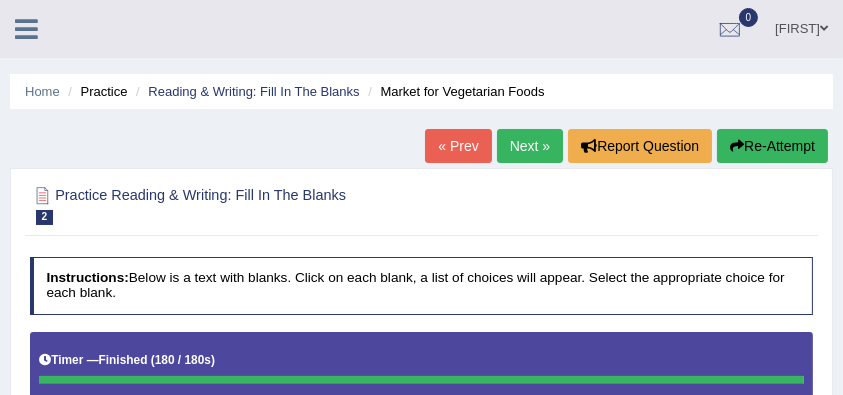 click on "Reading & Writing: Fill In The Blanks" at bounding box center (253, 91) 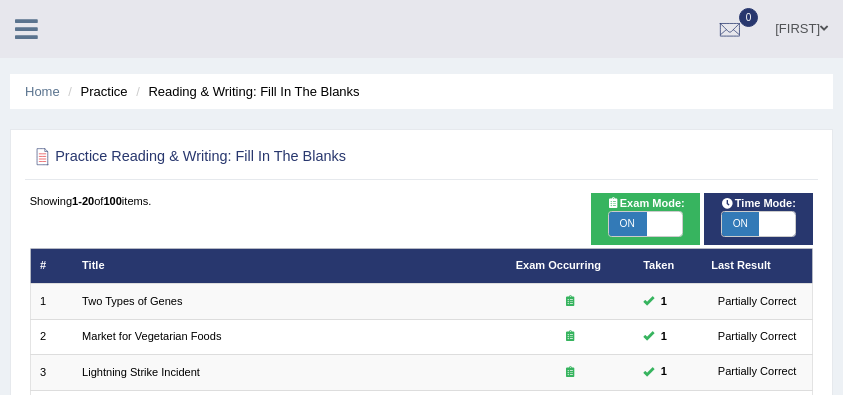 scroll, scrollTop: 133, scrollLeft: 0, axis: vertical 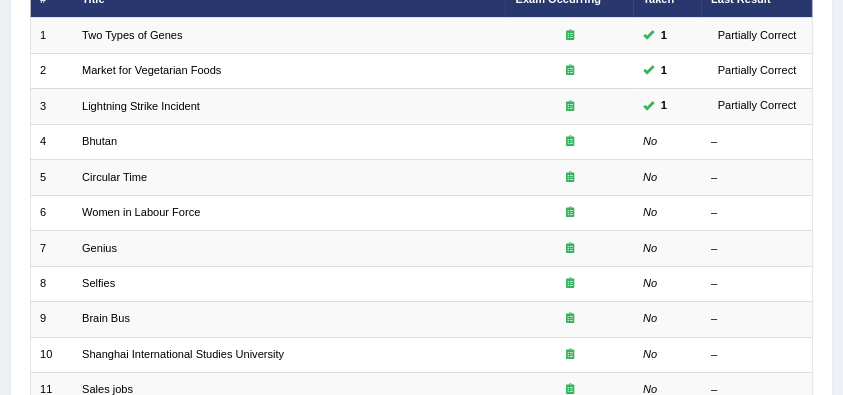 click on "Bhutan" at bounding box center (99, 141) 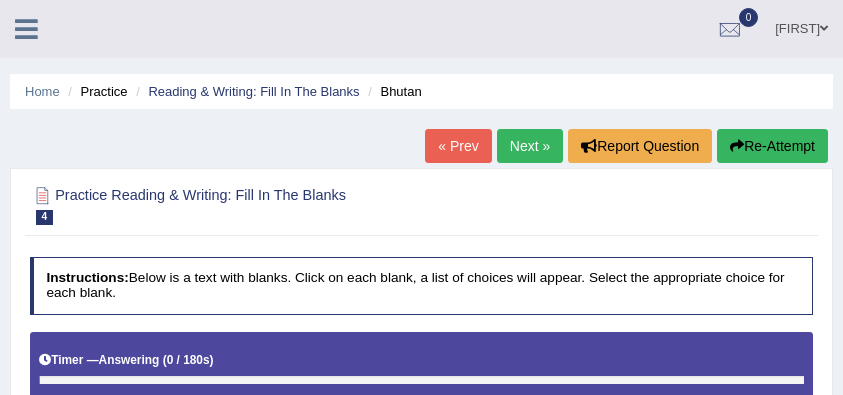 scroll, scrollTop: 0, scrollLeft: 0, axis: both 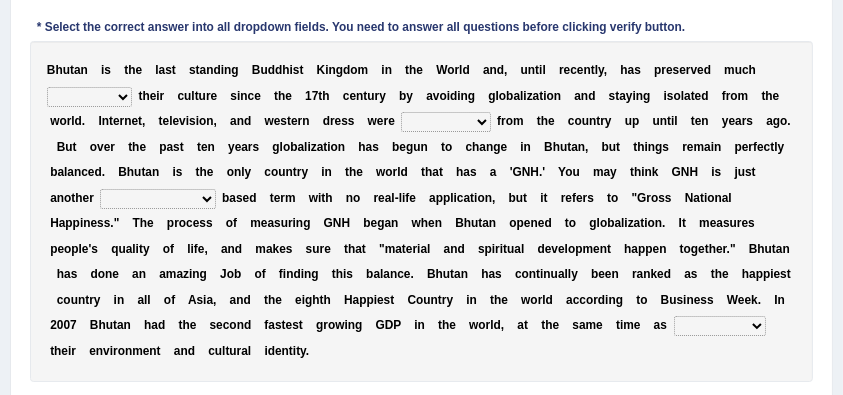 click on "of about to for" at bounding box center (89, 97) 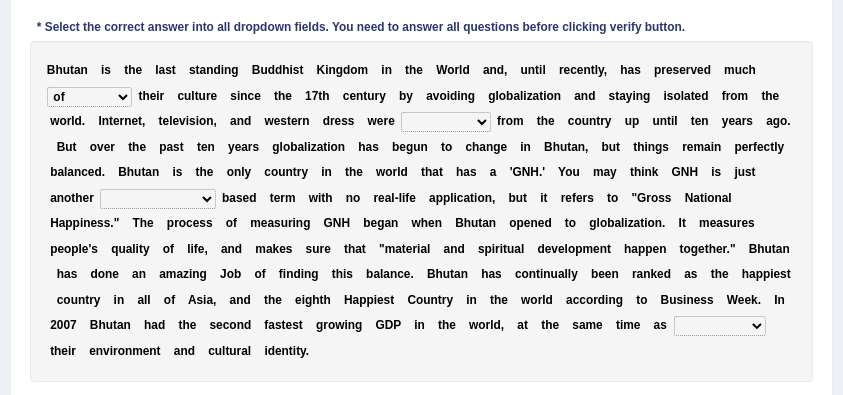 click on "of about to for" at bounding box center (89, 97) 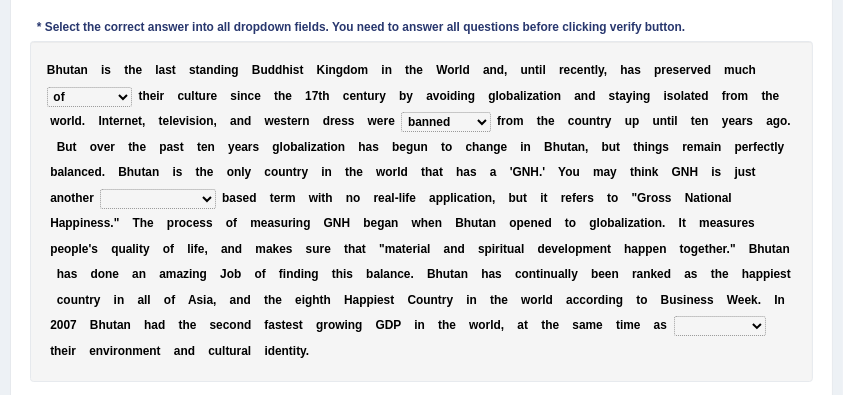 click on "summoned observed displayed banned" at bounding box center (445, 122) 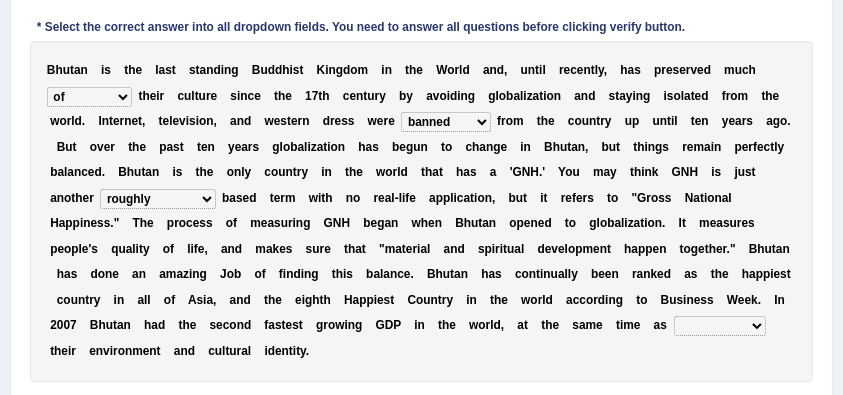 click on "statistically barely overwhelmingly roughly" at bounding box center (157, 199) 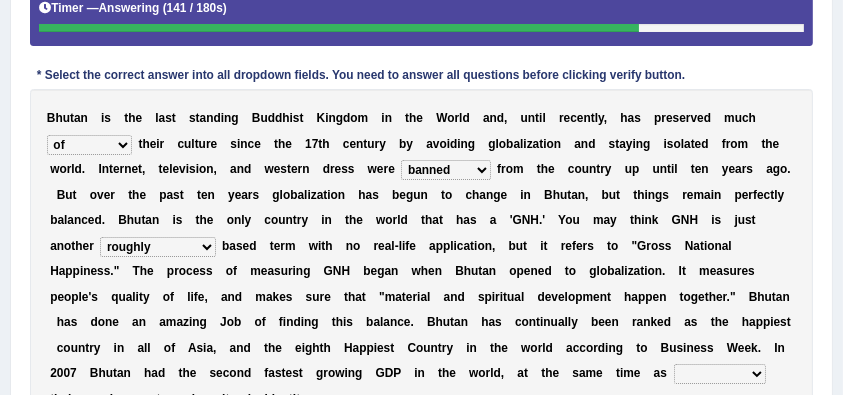 scroll, scrollTop: 533, scrollLeft: 0, axis: vertical 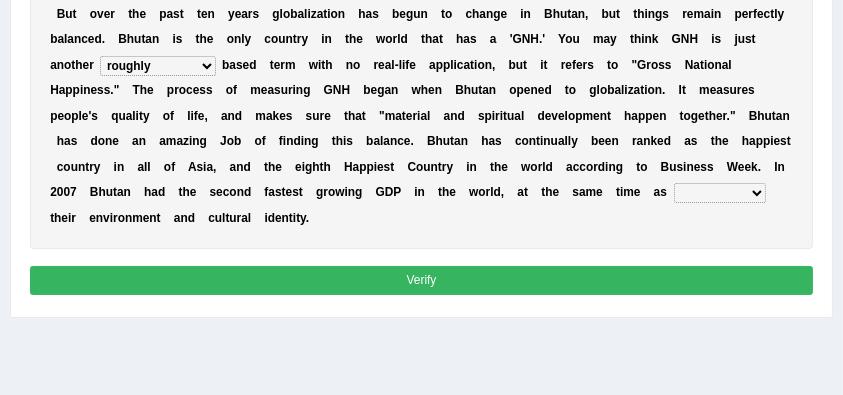 click on "demeaning intruding maintaining mourning" at bounding box center (720, 193) 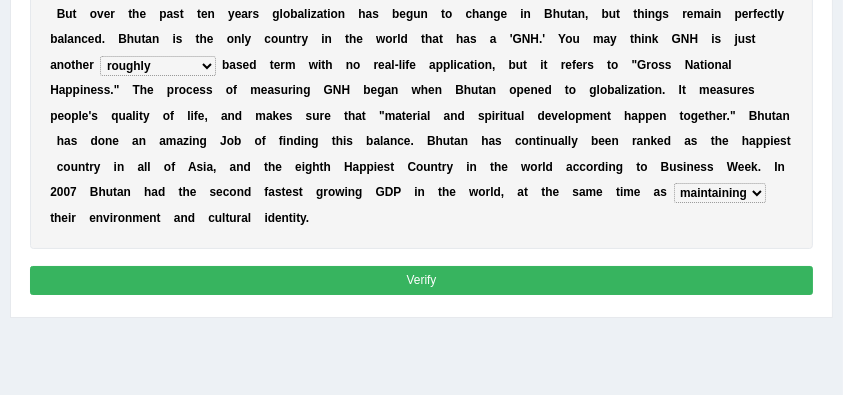 click on "demeaning intruding maintaining mourning" at bounding box center [720, 193] 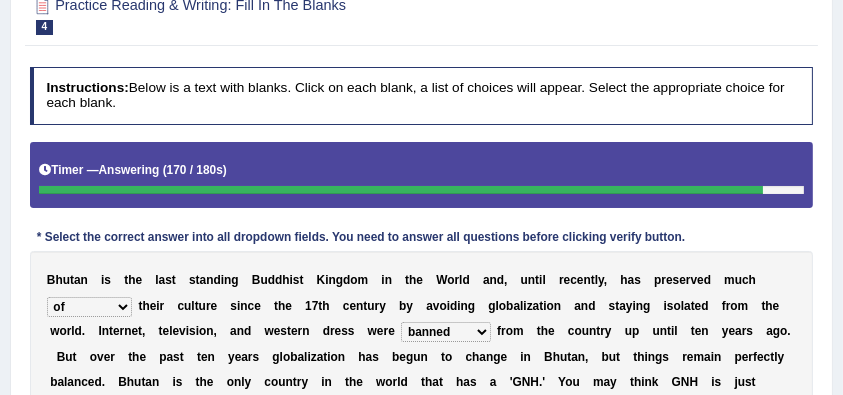 scroll, scrollTop: 466, scrollLeft: 0, axis: vertical 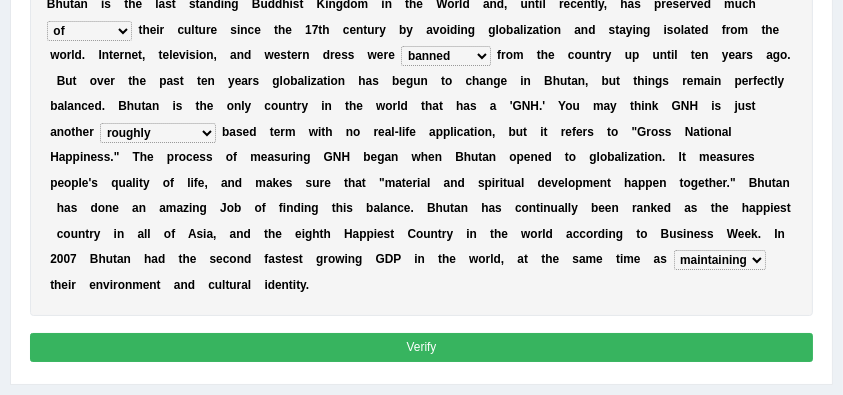 click on "Verify" at bounding box center [422, 347] 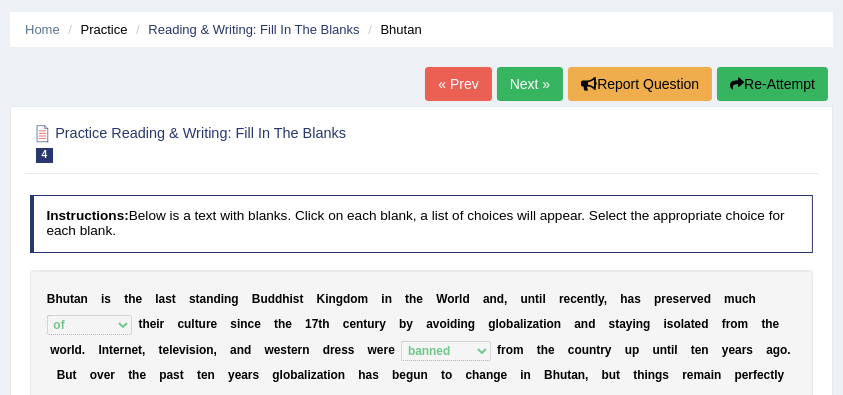 scroll, scrollTop: 24, scrollLeft: 0, axis: vertical 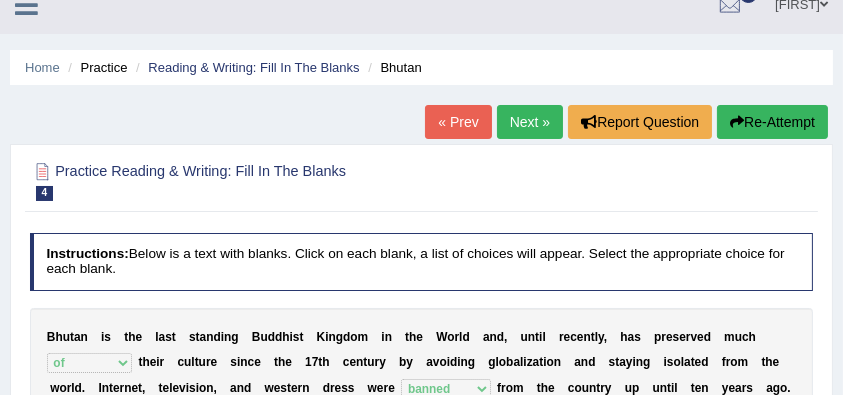 click on "Next »" at bounding box center (530, 122) 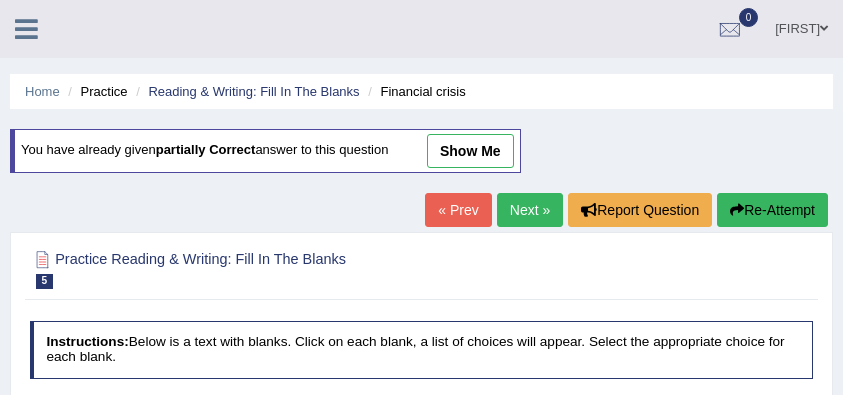 scroll, scrollTop: 0, scrollLeft: 0, axis: both 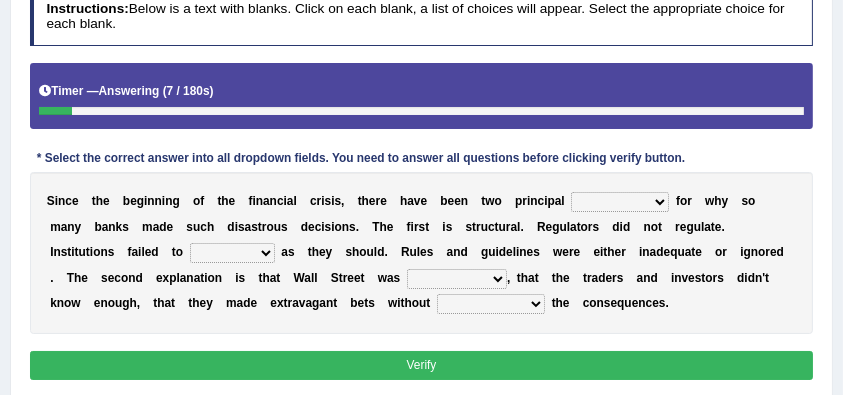 click on "explanations debates excuses examples" at bounding box center (620, 202) 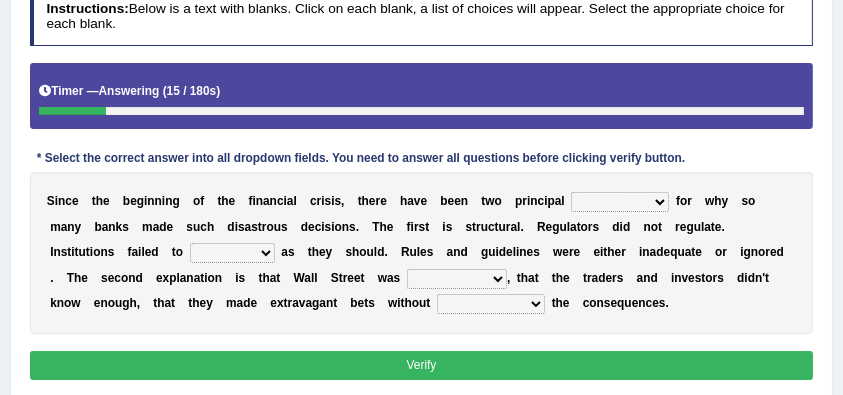 click on "s" at bounding box center (64, 252) 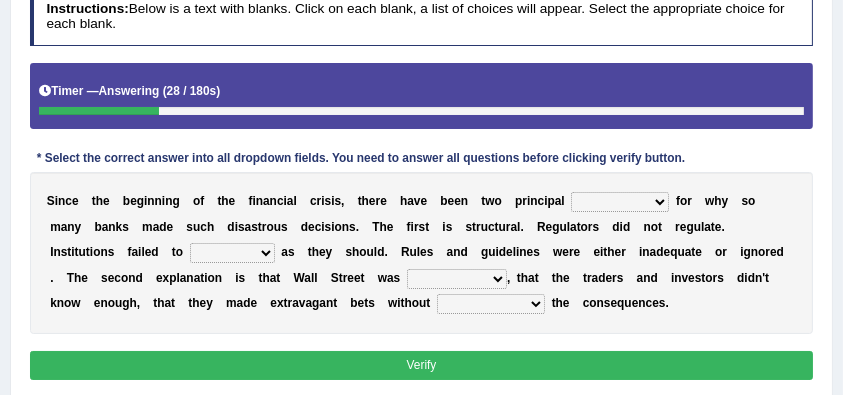 click on "function use stabilize maintain" at bounding box center (232, 253) 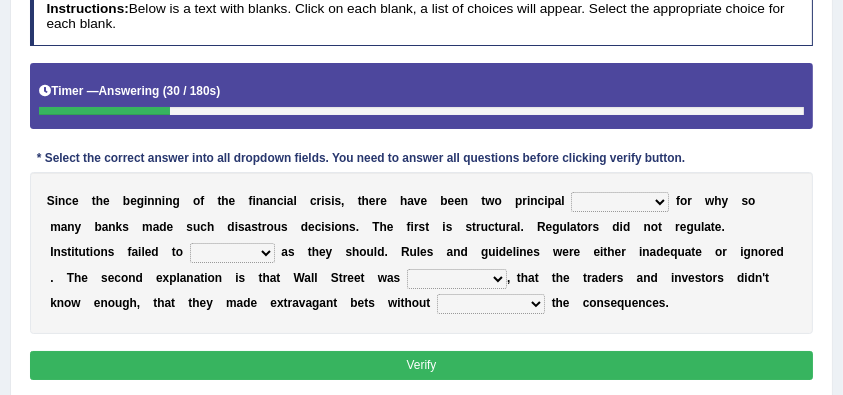 select on "function" 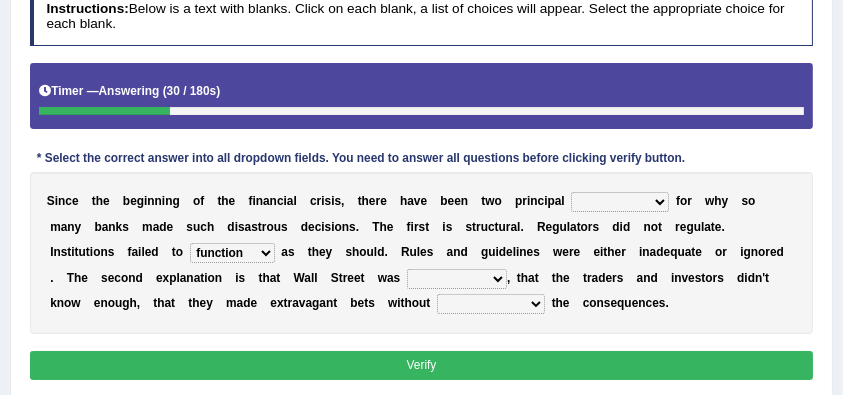 click on "function use stabilize maintain" at bounding box center [232, 253] 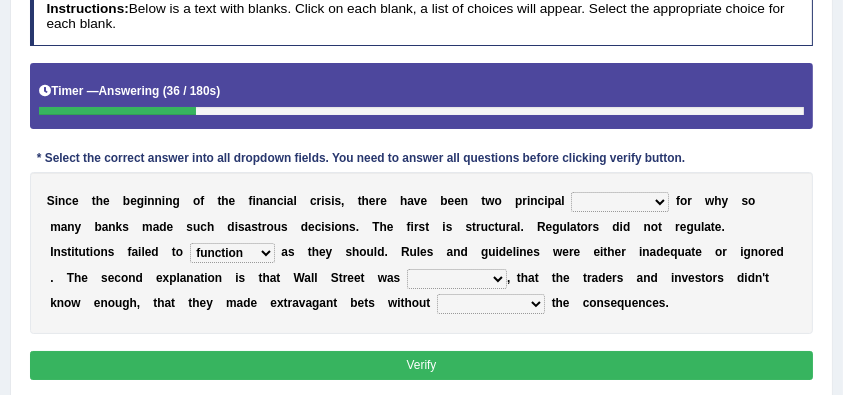 click on "rough rampant incompetent irresponsible" at bounding box center [457, 279] 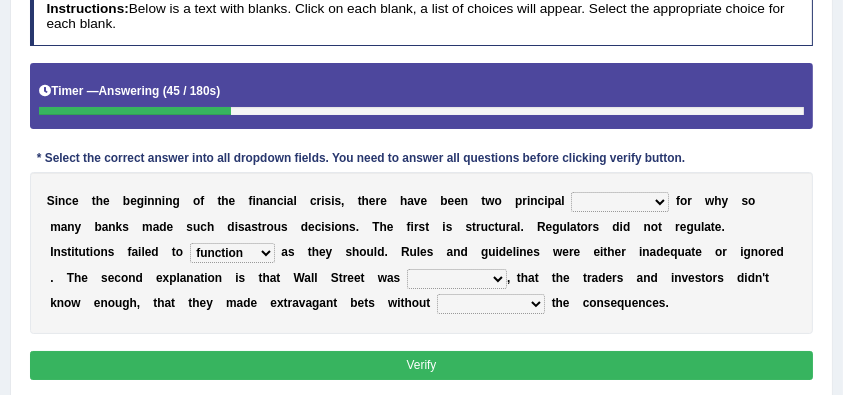 select on "incompetent" 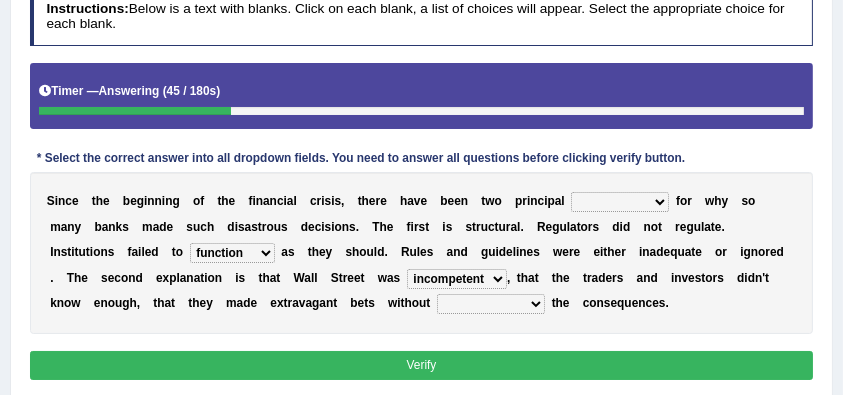 click on "rough rampant incompetent irresponsible" at bounding box center [457, 279] 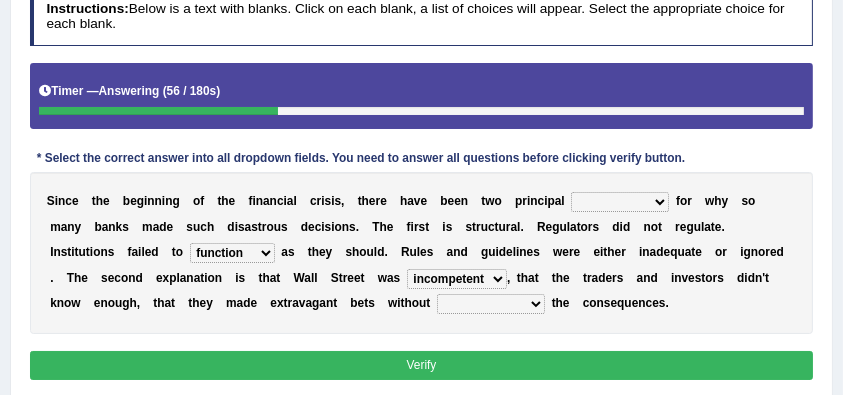 click on "counting understanding correcting valuing" at bounding box center [491, 304] 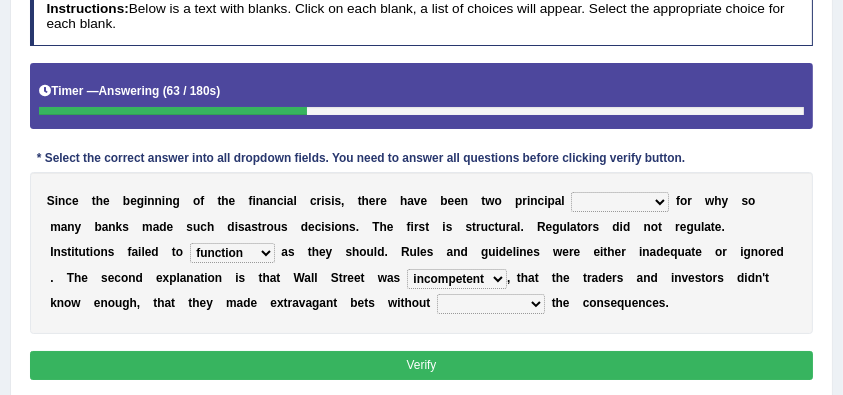 select on "understanding" 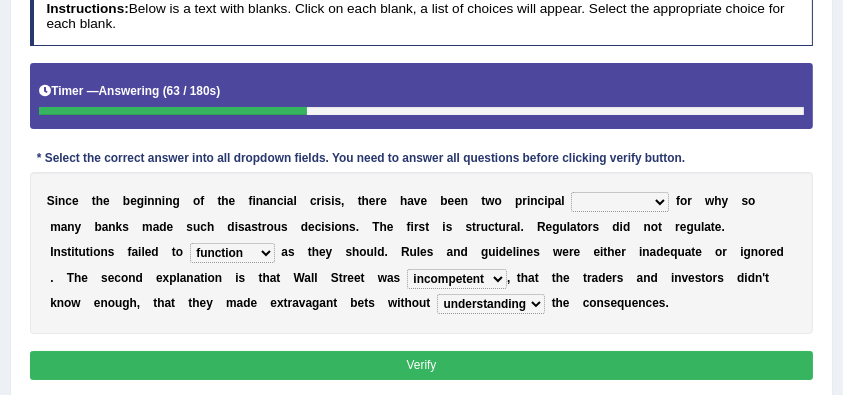 click on "counting understanding correcting valuing" at bounding box center [491, 304] 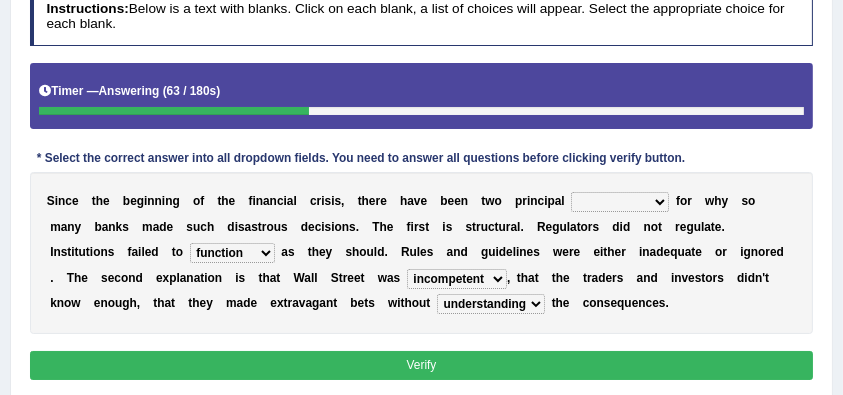 drag, startPoint x: 581, startPoint y: 276, endPoint x: 560, endPoint y: 271, distance: 21.587032 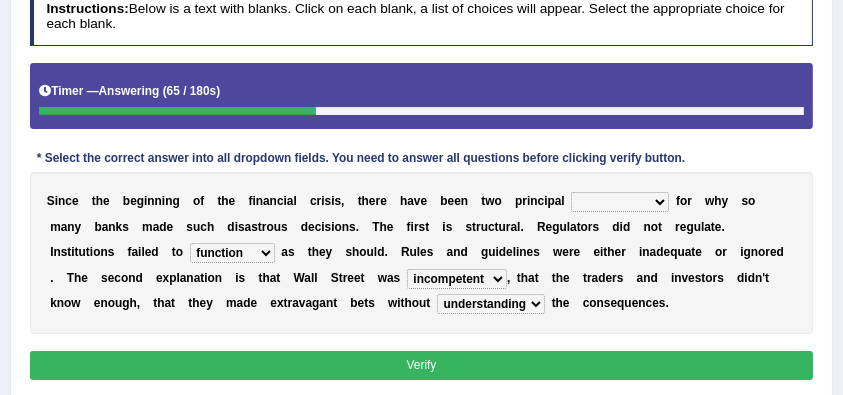 click on "rough rampant incompetent irresponsible" at bounding box center [457, 279] 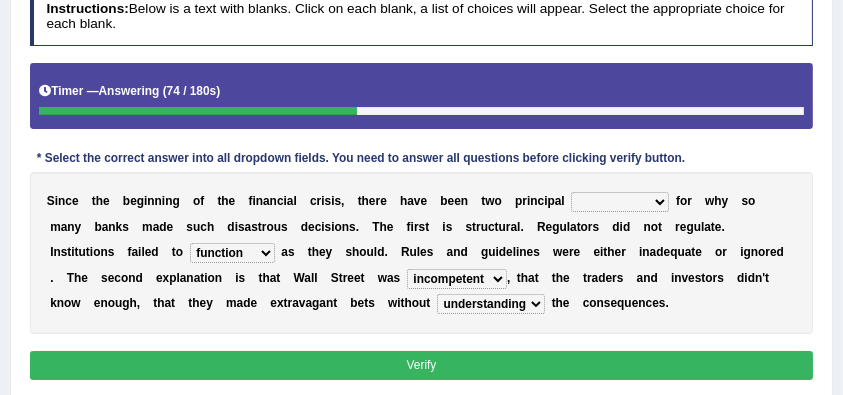select on "irresponsible" 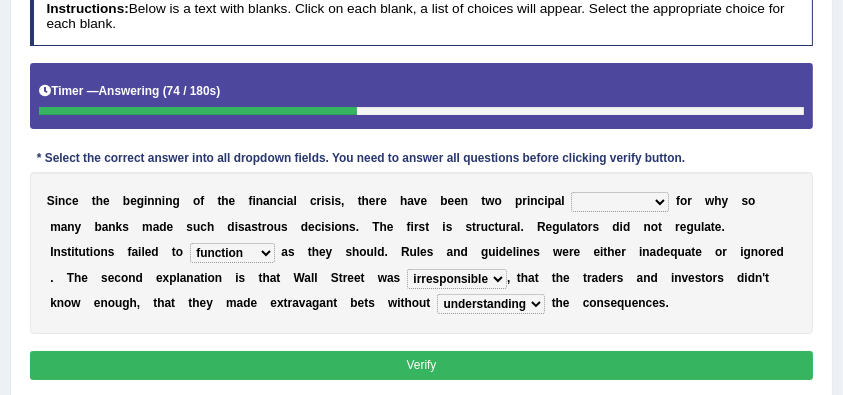 click on "rough rampant incompetent irresponsible" at bounding box center [457, 279] 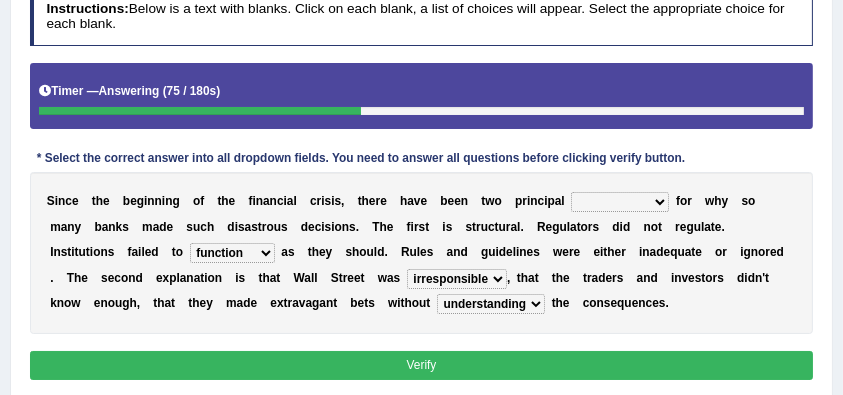 click at bounding box center (636, 252) 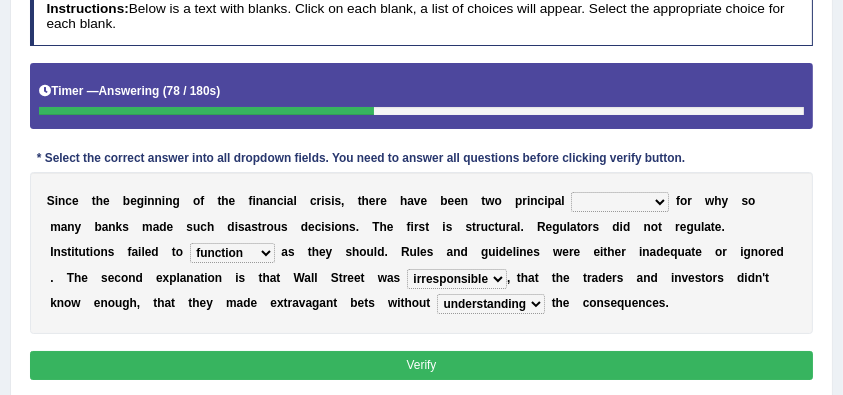 click on "explanations debates excuses examples" at bounding box center [620, 202] 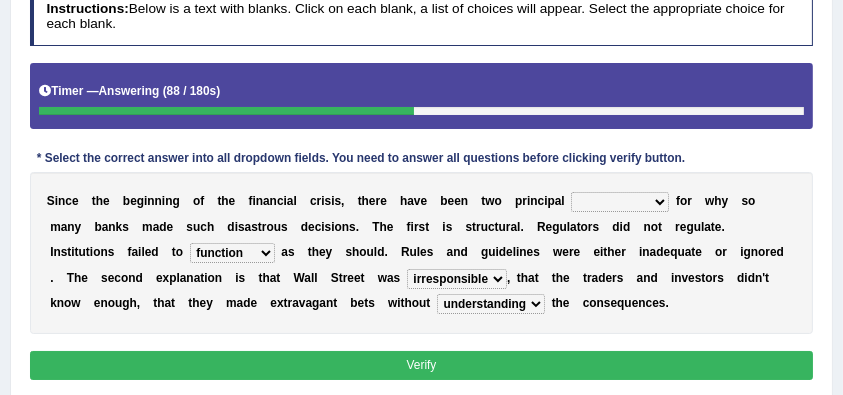 click on "explanations debates excuses examples" at bounding box center [620, 202] 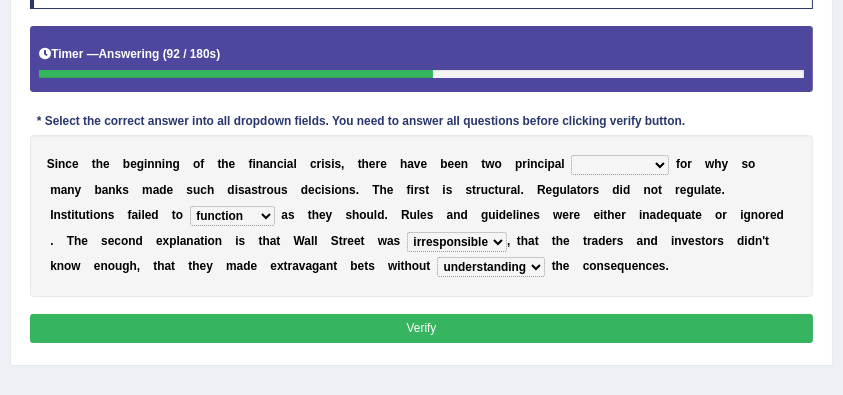 scroll, scrollTop: 400, scrollLeft: 0, axis: vertical 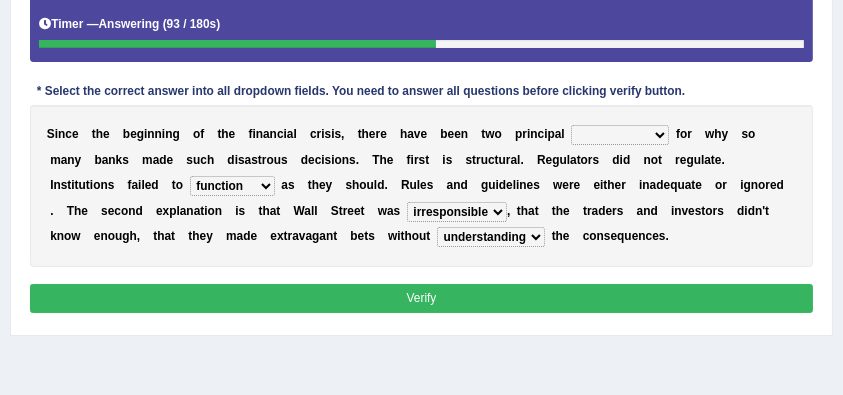 click on "explanations debates excuses examples" at bounding box center [620, 135] 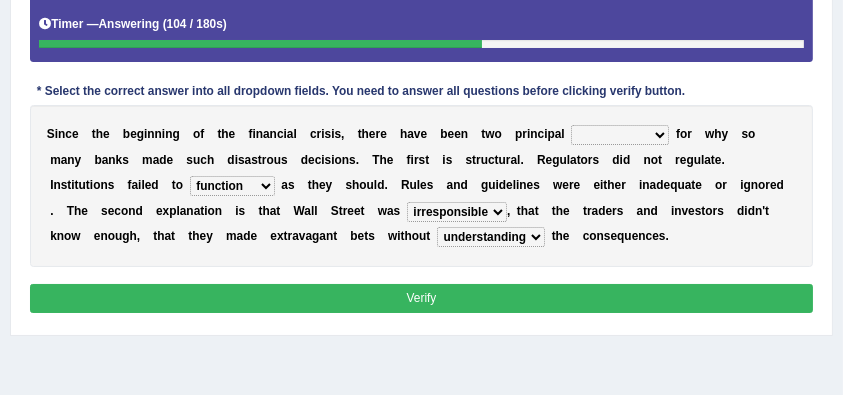 select on "explanations" 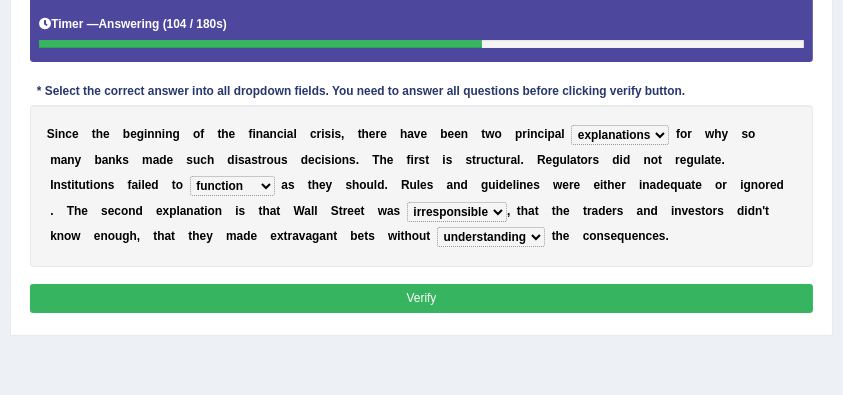 click on "explanations debates excuses examples" at bounding box center (620, 135) 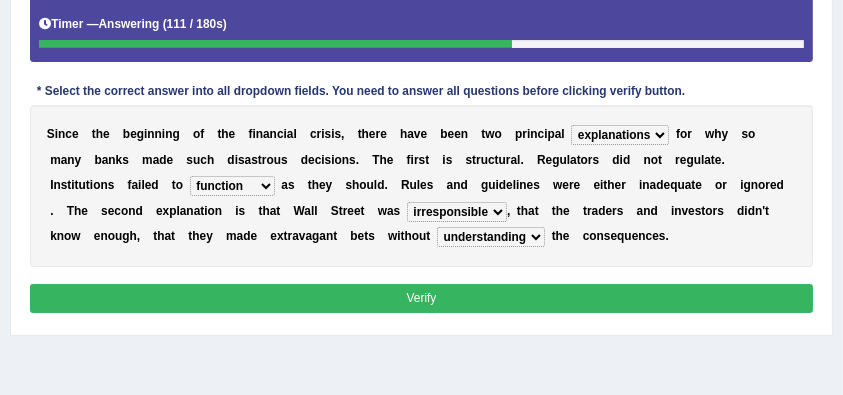 click on "S i n c e       t h e       b e g i n n i n g       o f       t h e       f i n a n c i a l       c r i s i s ,       t h e r e       h a v e       b e e n       t w o       p r i n c i p a l    explanations debates excuses examples    f o r       w h y       s o       m a n y       b a n k s       m a d e       s u c h       d i s a s t r o u s       d e c i s i o n s .       T h e       f i r s t       i s       s t r u c t u r a l .       R e g u l a t o r s       d i d       n o t       r e g u l a t e .       I n s t i t u t i o n s       f a i l e d       t o    function use stabilize maintain    a s       t h e y       s h o u l d .       R u l e s       a n d       g u i d e l i n e s       w e r e       e i t h e r       i n a d e q u a t e       o r       i g n o r e d       .       T h e       s e c o n d       e x p l a n a t i o n       i s       t h a t       W a l l       S t r e e t       w a" at bounding box center [422, 186] 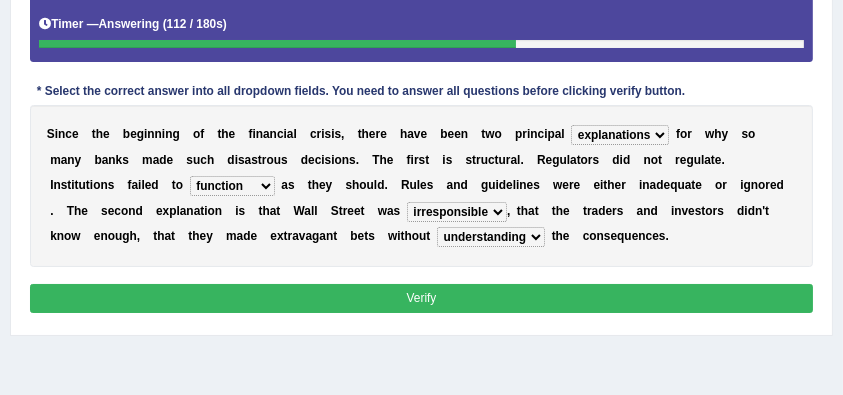 click on "Verify" at bounding box center (422, 298) 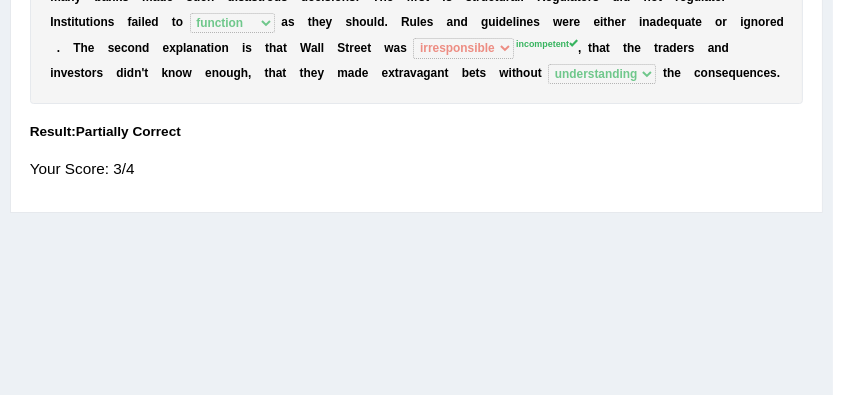 scroll, scrollTop: 238, scrollLeft: 0, axis: vertical 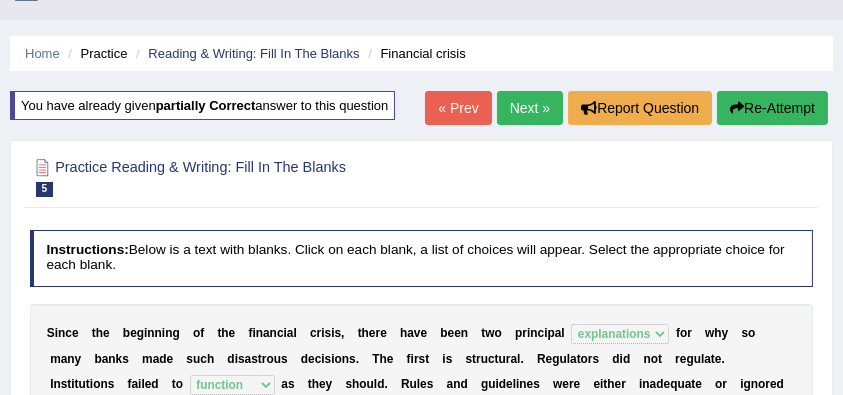 click on "Reading & Writing: Fill In The Blanks" at bounding box center (253, 53) 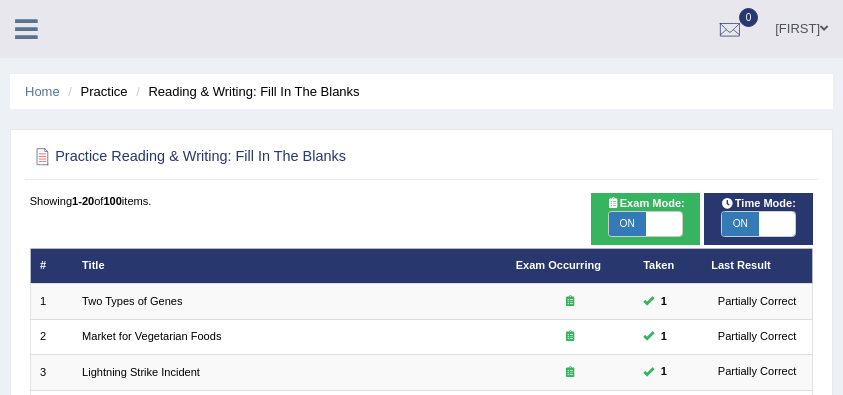 scroll, scrollTop: 133, scrollLeft: 0, axis: vertical 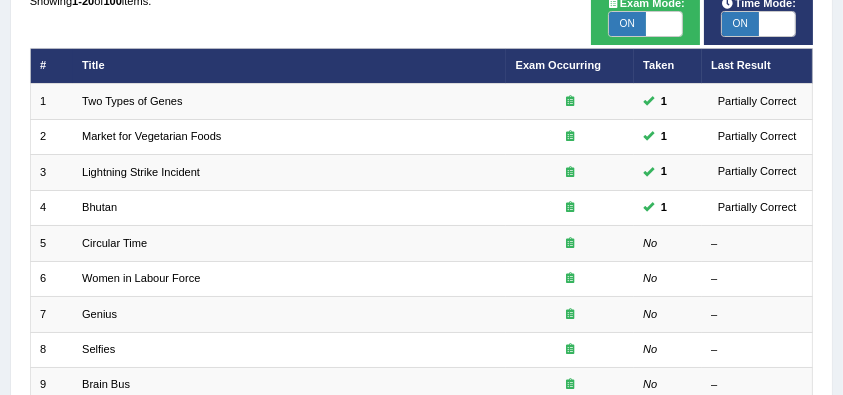 click on "Circular Time" at bounding box center [114, 243] 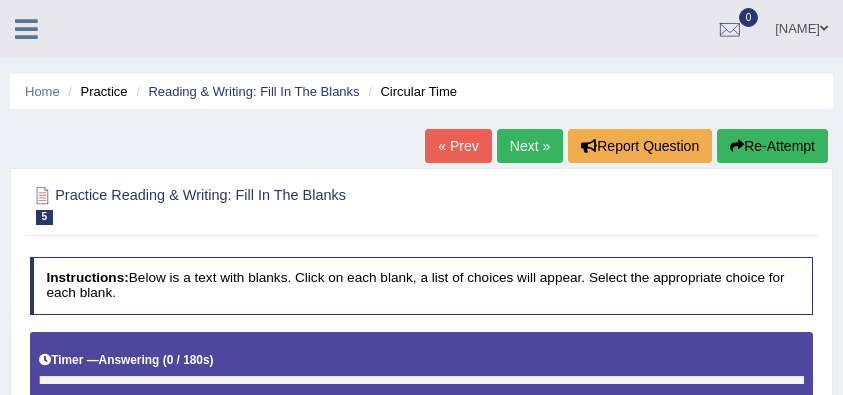 scroll, scrollTop: 0, scrollLeft: 0, axis: both 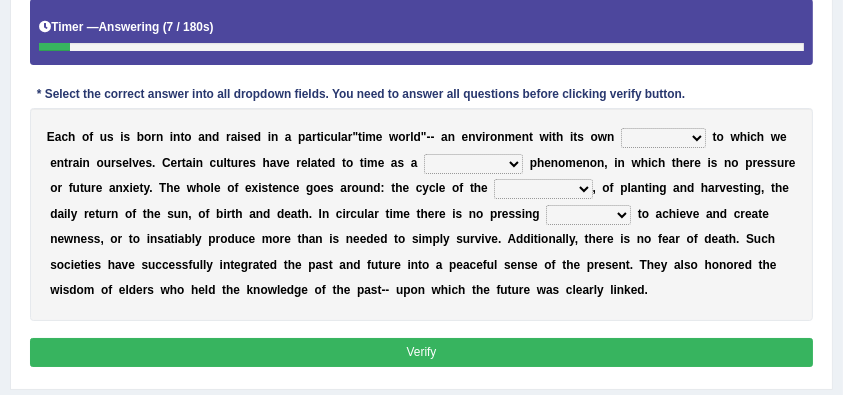click on "area shape rhythm inclination" at bounding box center (663, 138) 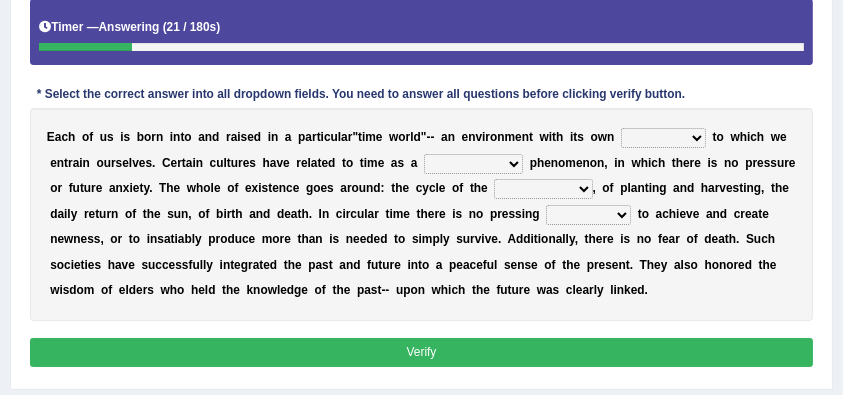 select on "area" 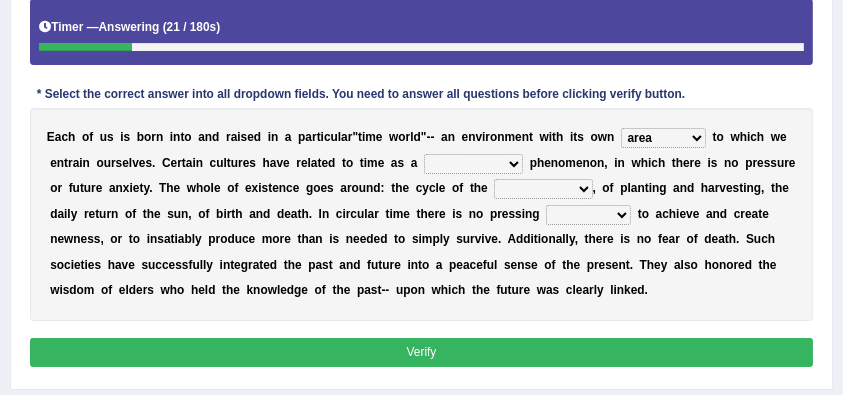 click on "area shape rhythm inclination" at bounding box center [663, 138] 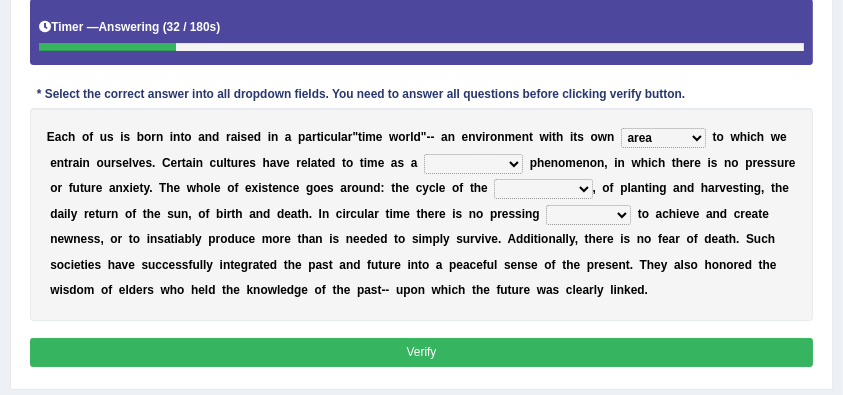 click on "cyclical conventional recycling cylindrical" at bounding box center (473, 164) 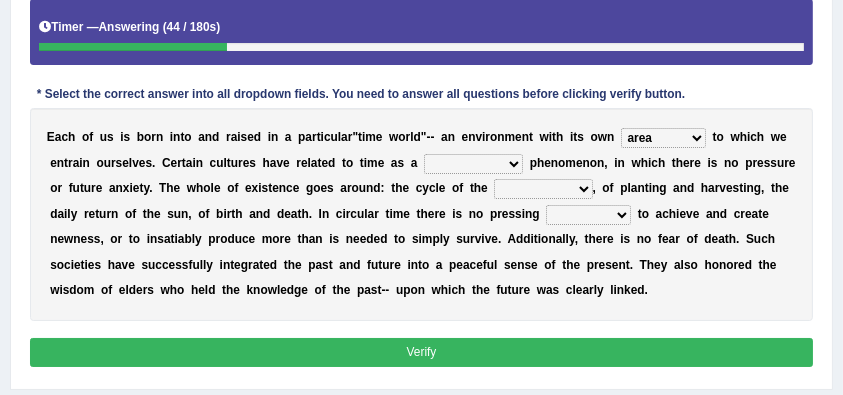 select on "cyclical" 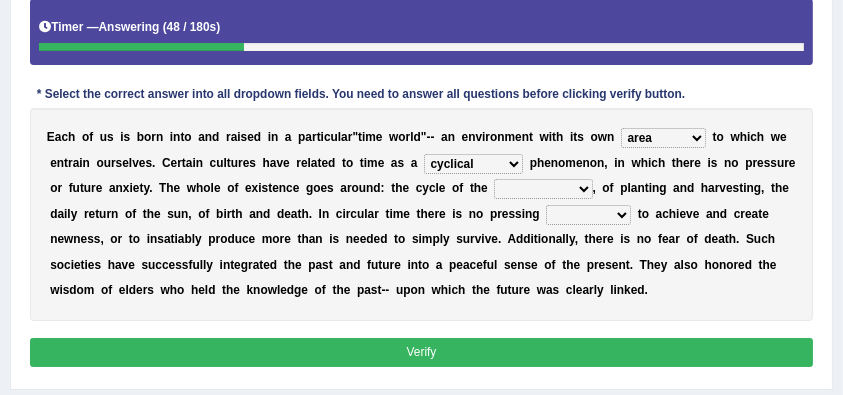 click on "days seasons arrangement periods" at bounding box center (543, 189) 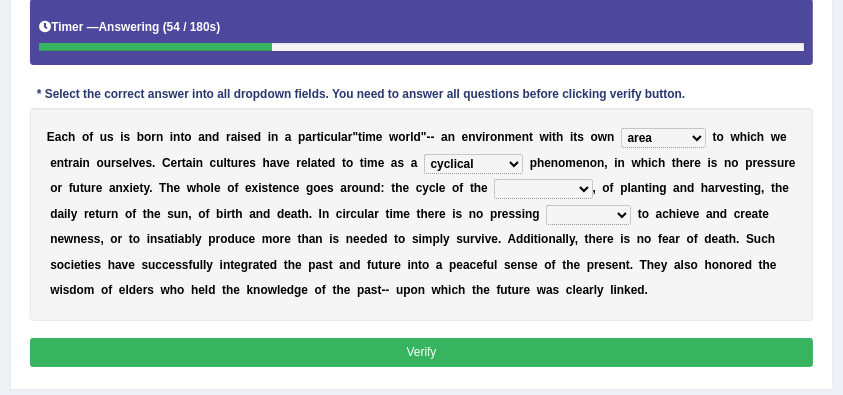select on "periods" 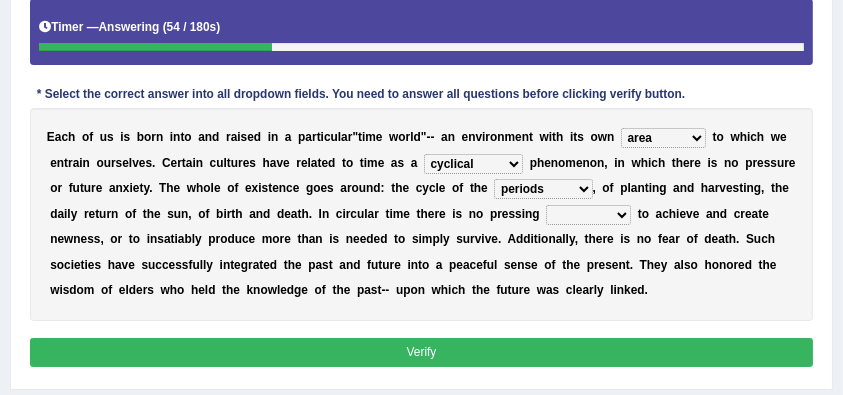 click on "days seasons arrangement periods" at bounding box center [543, 189] 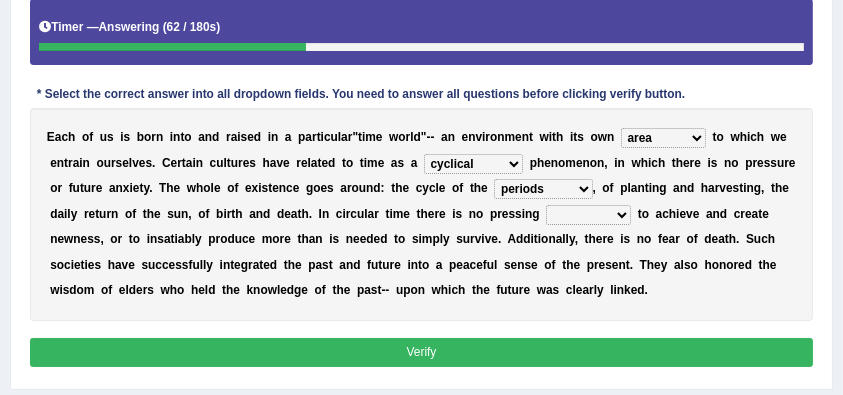 click on "issue point cause need" at bounding box center [588, 215] 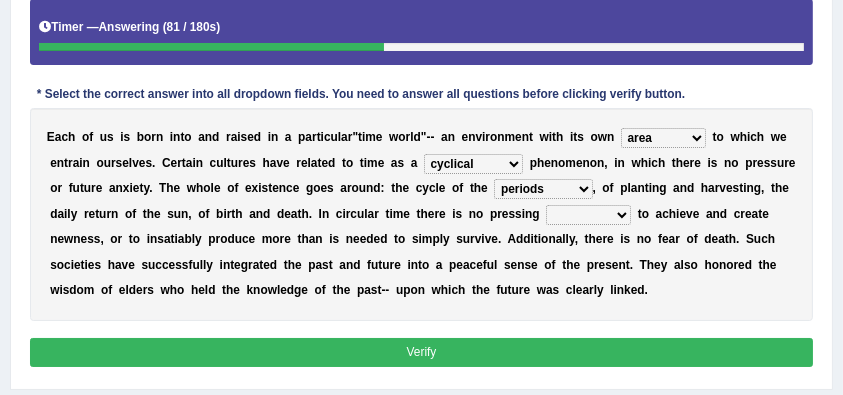 select on "need" 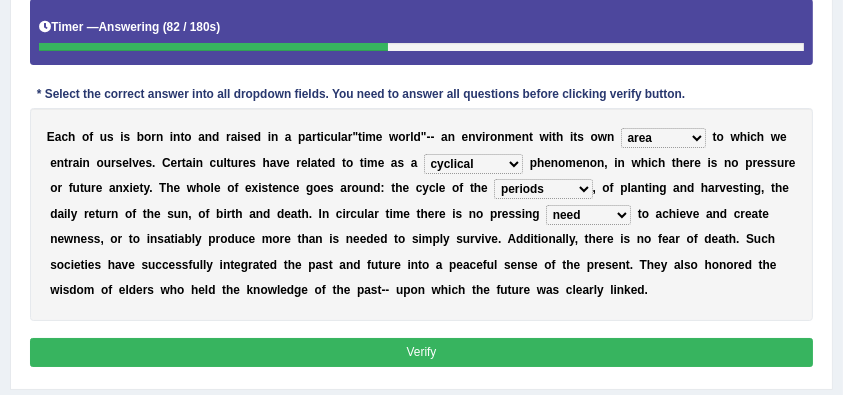 click at bounding box center [730, 214] 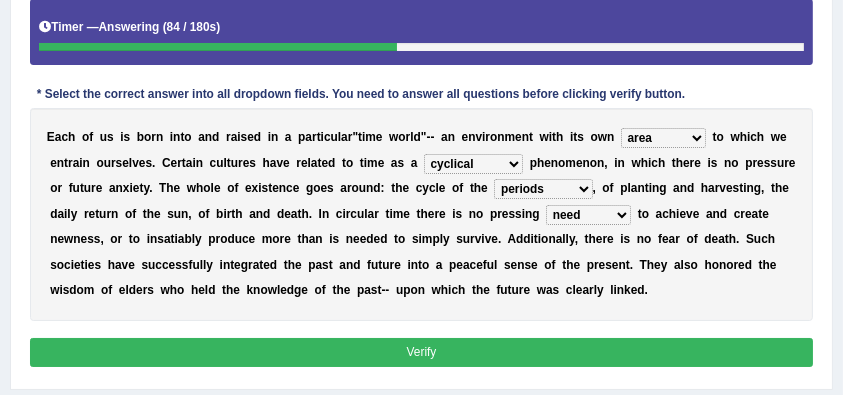 click on "issue point cause need" at bounding box center [588, 215] 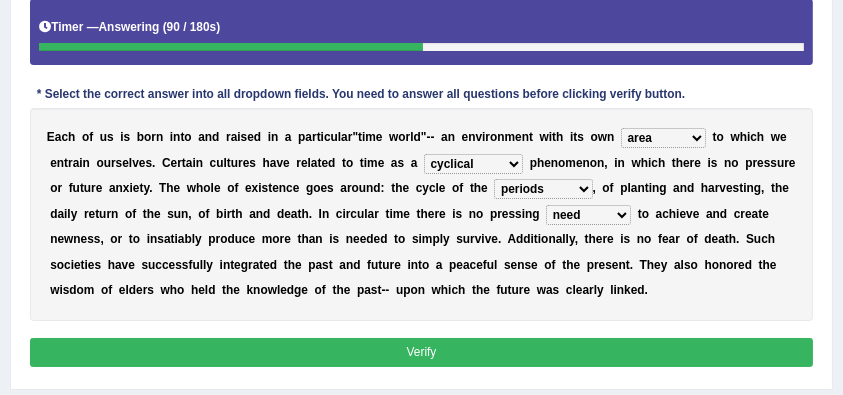 click on "issue point cause need" at bounding box center [588, 215] 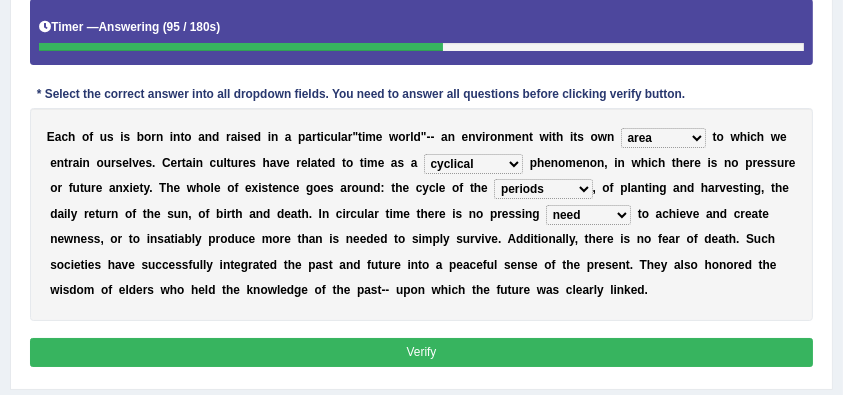 click on "Verify" at bounding box center [422, 352] 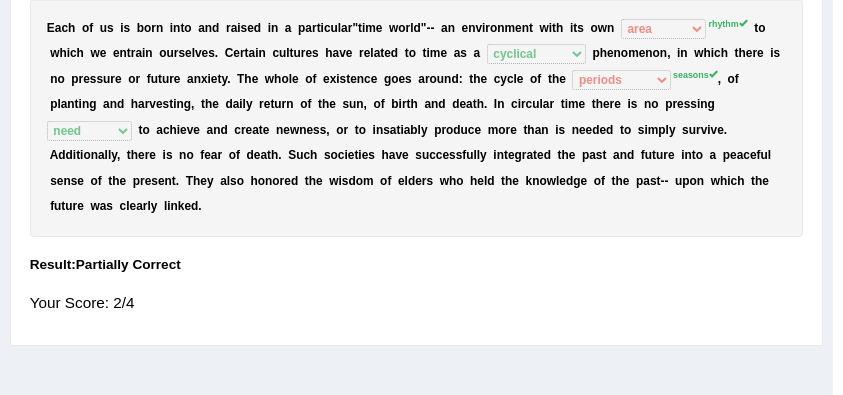 scroll, scrollTop: 224, scrollLeft: 0, axis: vertical 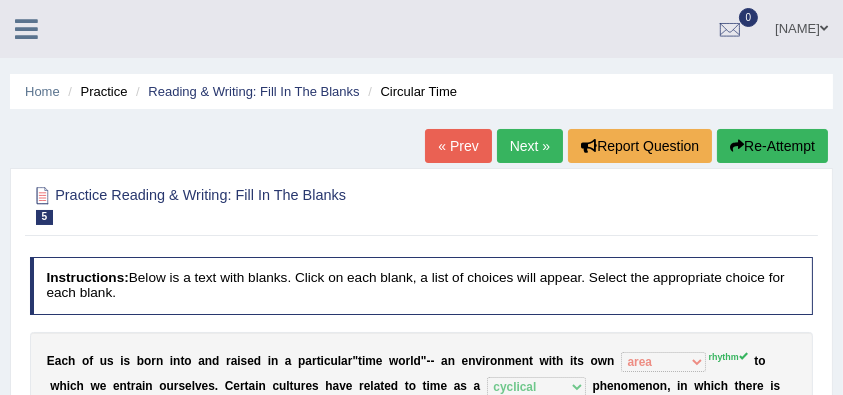 click on "Reading & Writing: Fill In The Blanks" at bounding box center (253, 91) 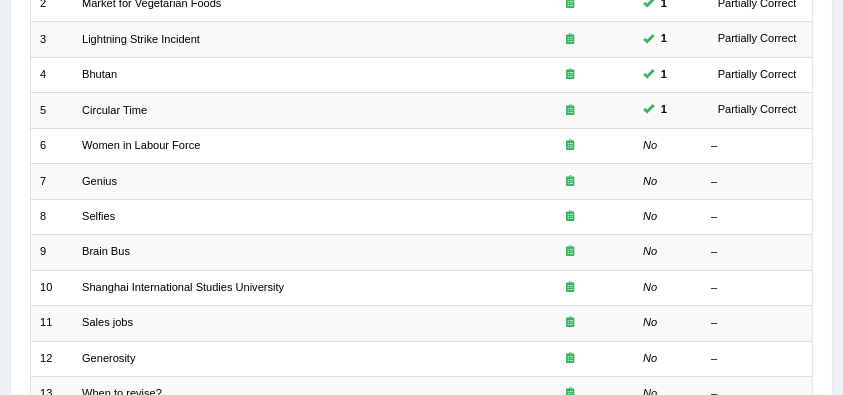 scroll, scrollTop: 333, scrollLeft: 0, axis: vertical 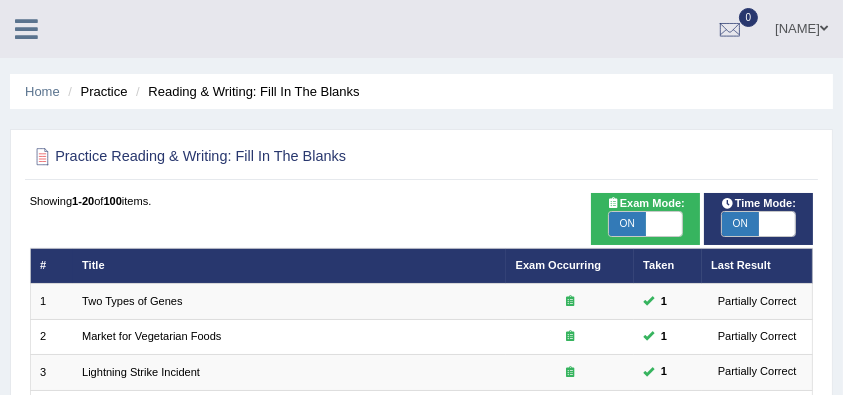 click at bounding box center (26, 29) 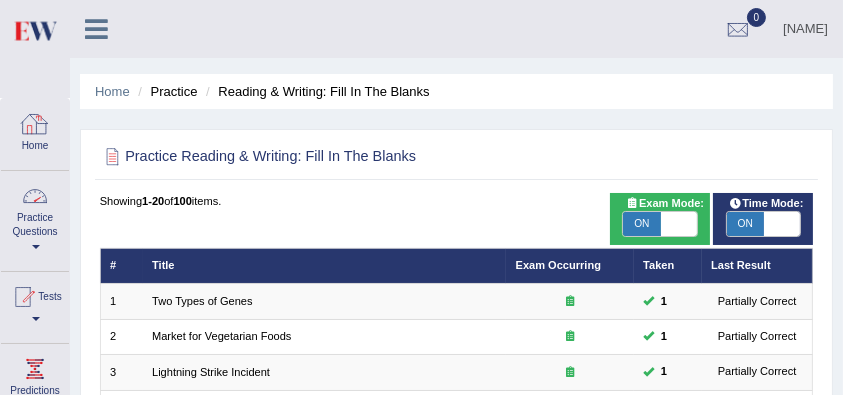 click on "Practice Questions" at bounding box center [35, 218] 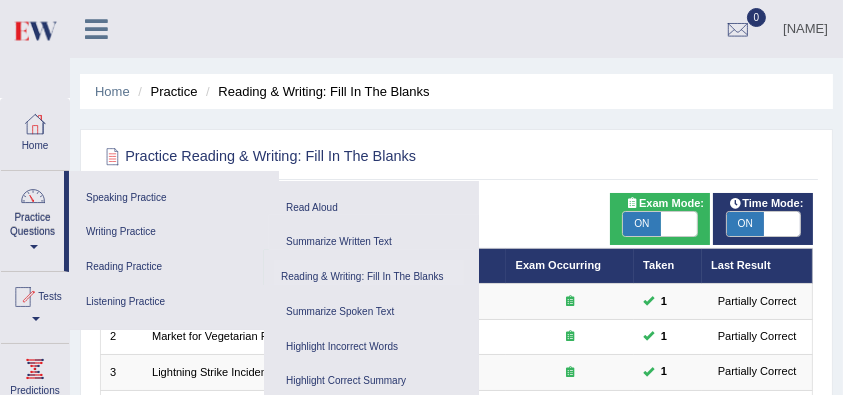 click on "Summarize Spoken Text" at bounding box center [374, 312] 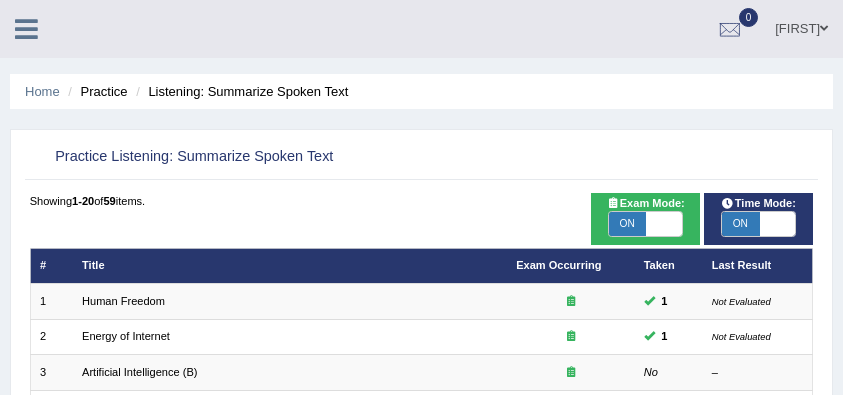 scroll, scrollTop: 0, scrollLeft: 0, axis: both 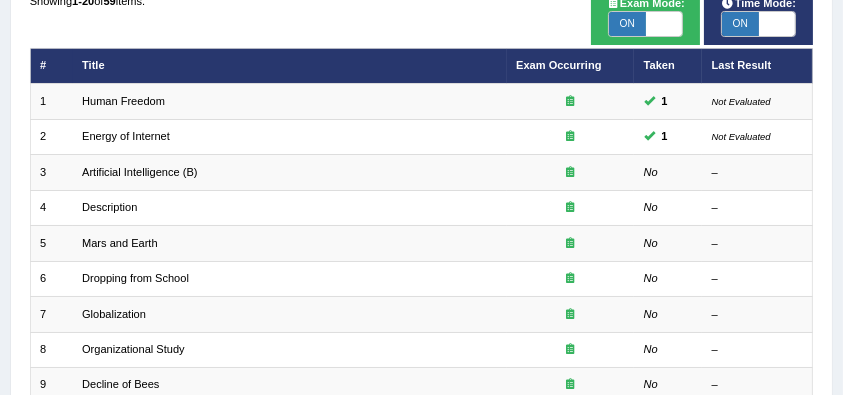 click at bounding box center (664, 24) 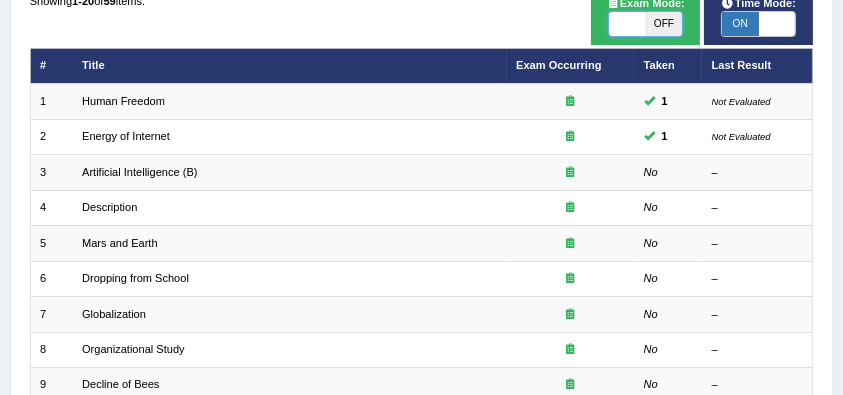 checkbox on "false" 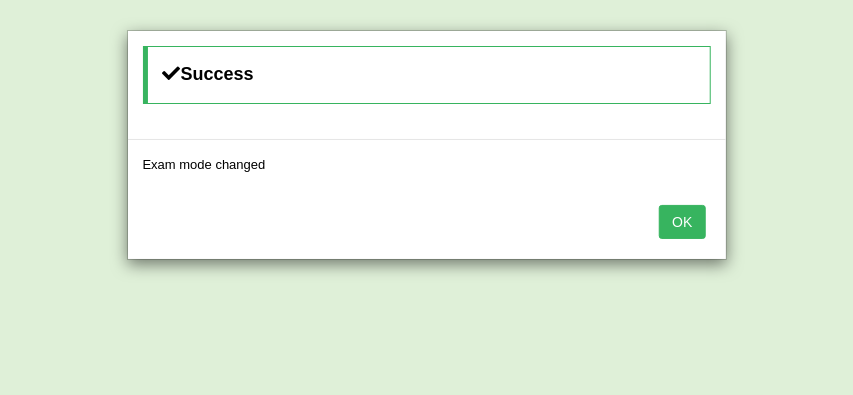 click on "OK" at bounding box center (682, 222) 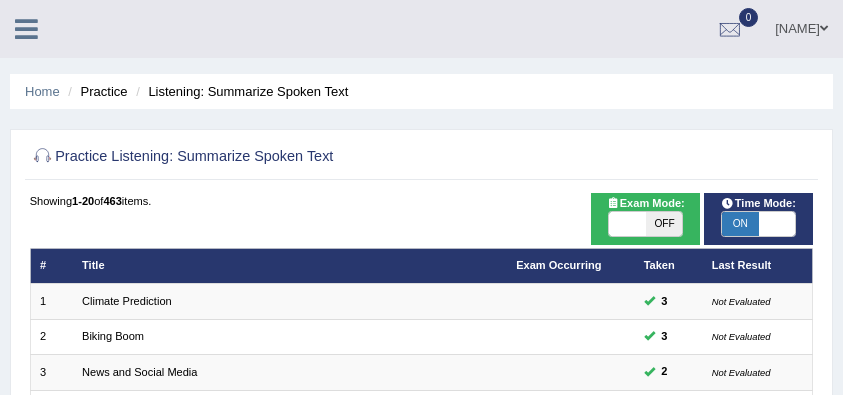 scroll, scrollTop: 200, scrollLeft: 0, axis: vertical 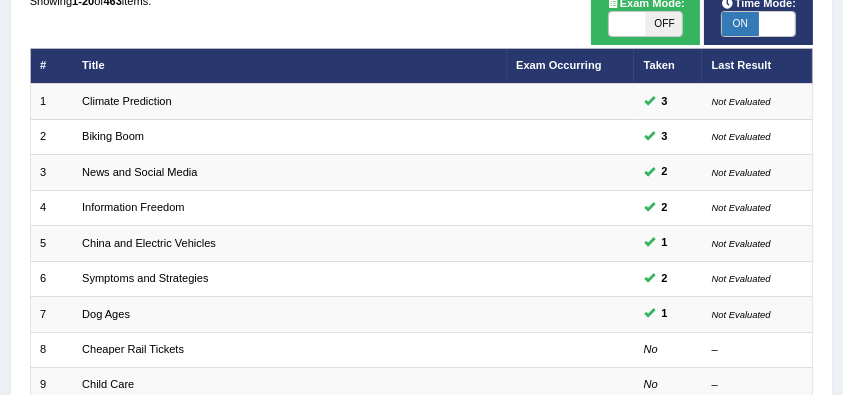 click on "ON" at bounding box center (740, 24) 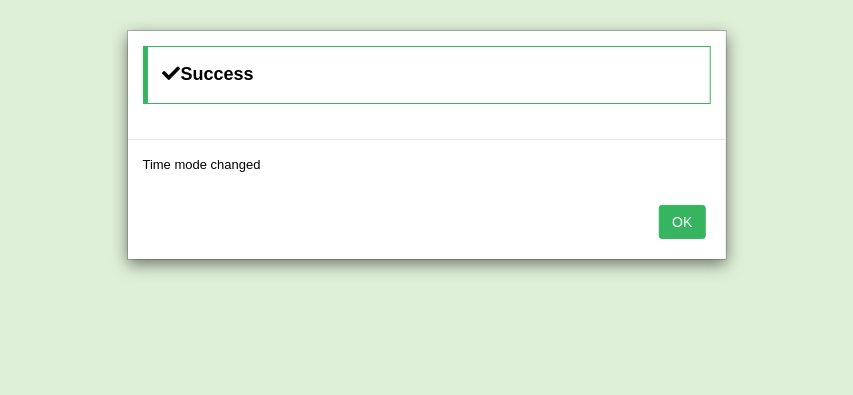 click on "OK" at bounding box center [682, 222] 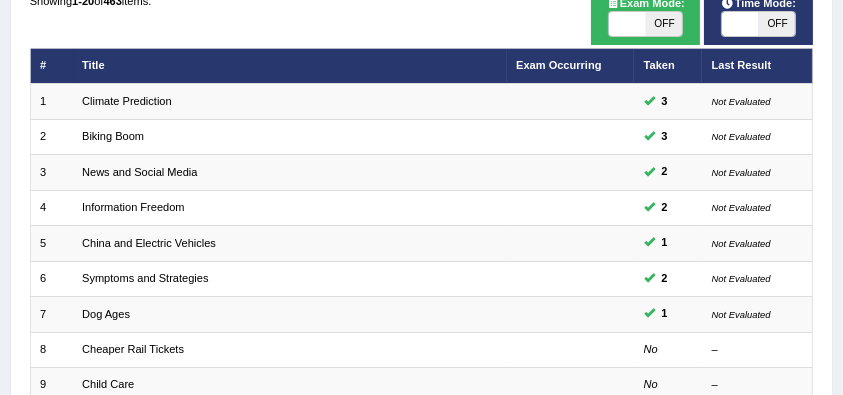 click on "Showing  1-20  of  463  items.
# Title Exam Occurring Taken Last Result
1 Climate Prediction 3 Not Evaluated
2 Biking Boom 3 Not Evaluated
3 News and Social Media 2 Not Evaluated
4 Information Freedom 2 Not Evaluated
5 China and Electric Vehicles 1 Not Evaluated
6 Symptoms and Strategies 2 Not Evaluated
7 Dog Ages 1 Not Evaluated
8 Cheaper Rail Tickets No –
9 Child Care No –
10 Vaccine No –
11 Flexibility No –
12 Oil Price No –
13 Neoliberalism No –
14 Happiness & Antifragility No –
15 Ignored Inventions No –
16 Why Body Float No –
17 Increasing Rents No –
18 Underestimate & Why No –
19 Silence No –
20 Voice Change No –
«
1
2
3
4
5
6
7
8
9
10
»" at bounding box center (422, 435) 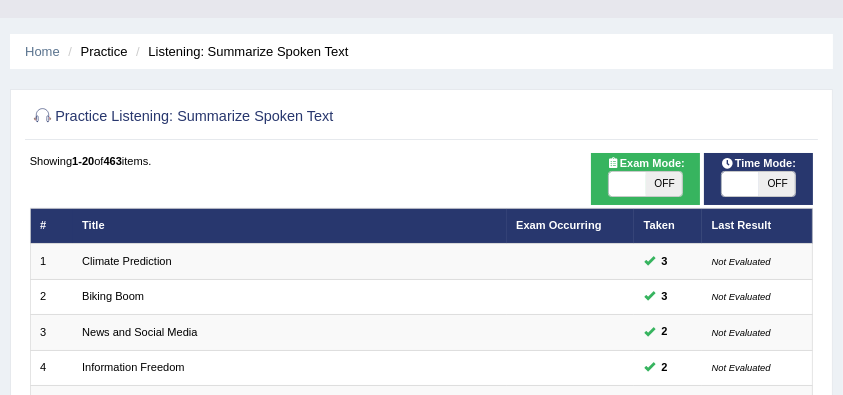 scroll, scrollTop: 0, scrollLeft: 0, axis: both 